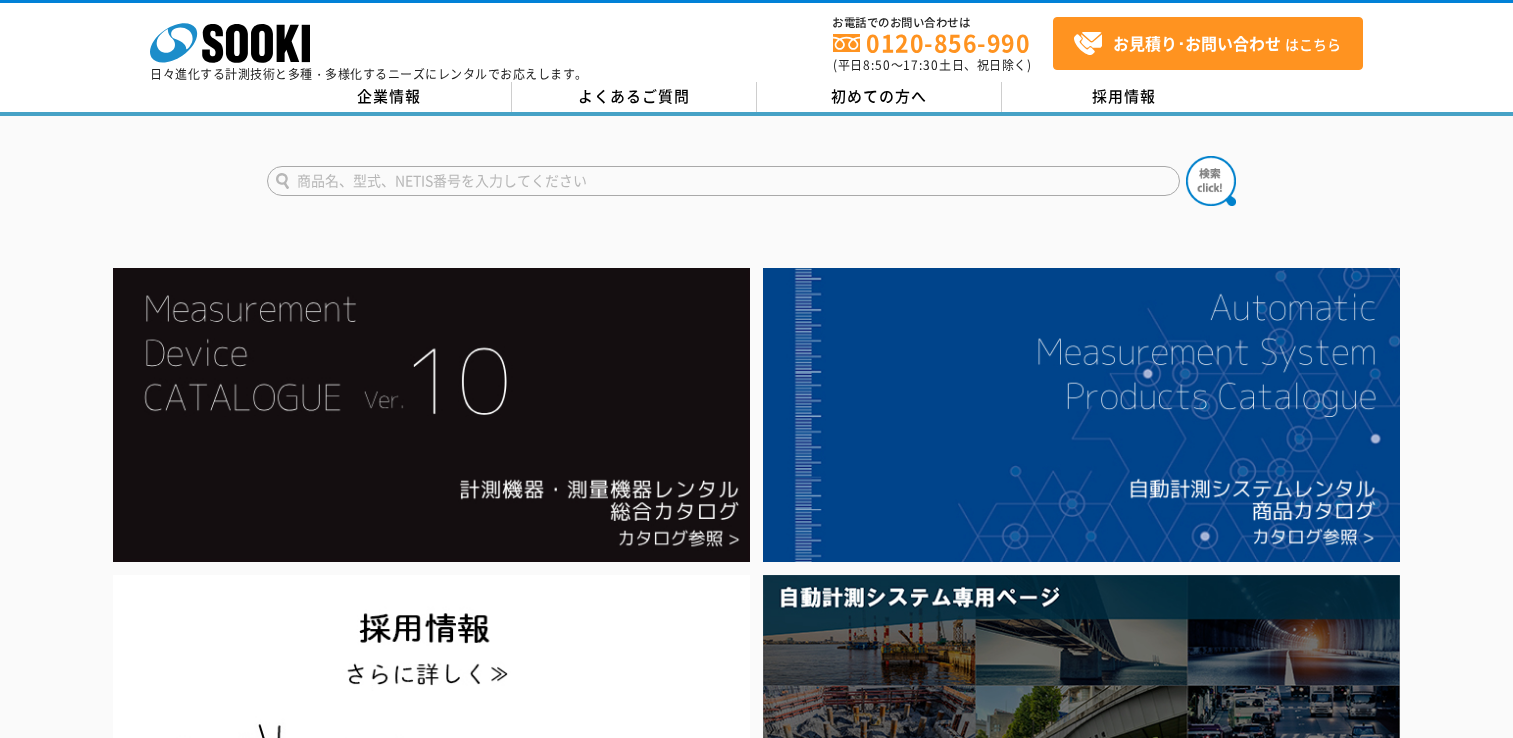scroll, scrollTop: 195, scrollLeft: 0, axis: vertical 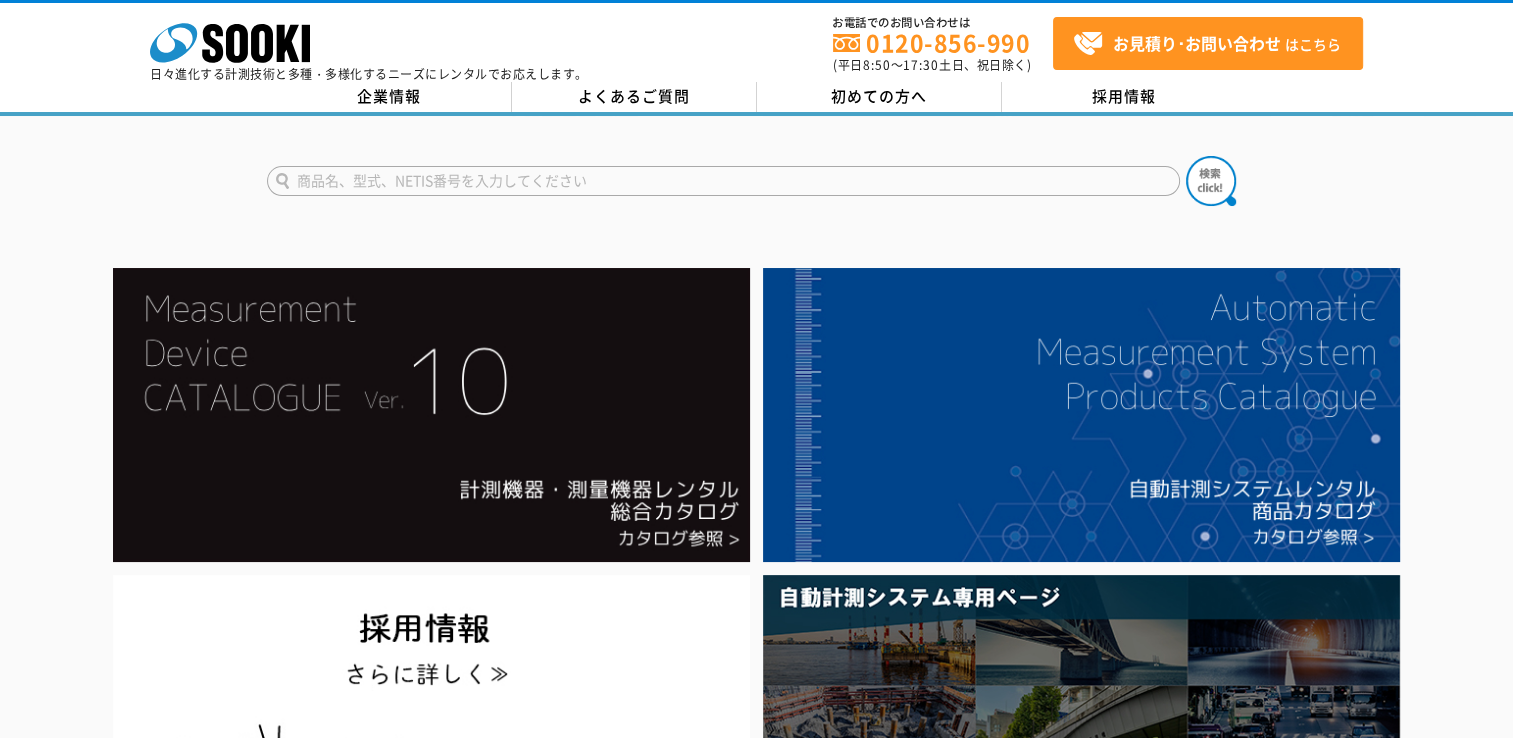 click at bounding box center (723, 181) 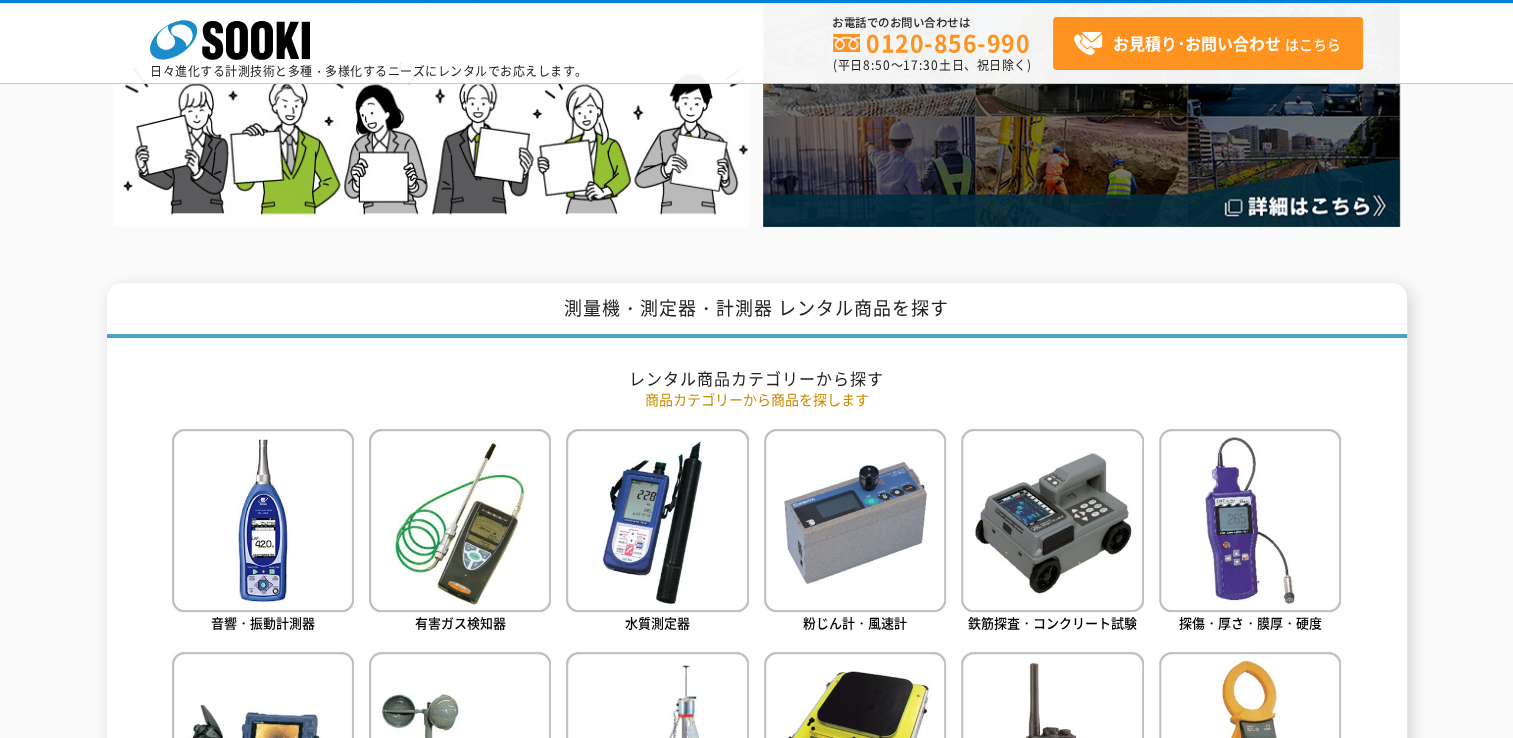 scroll, scrollTop: 0, scrollLeft: 0, axis: both 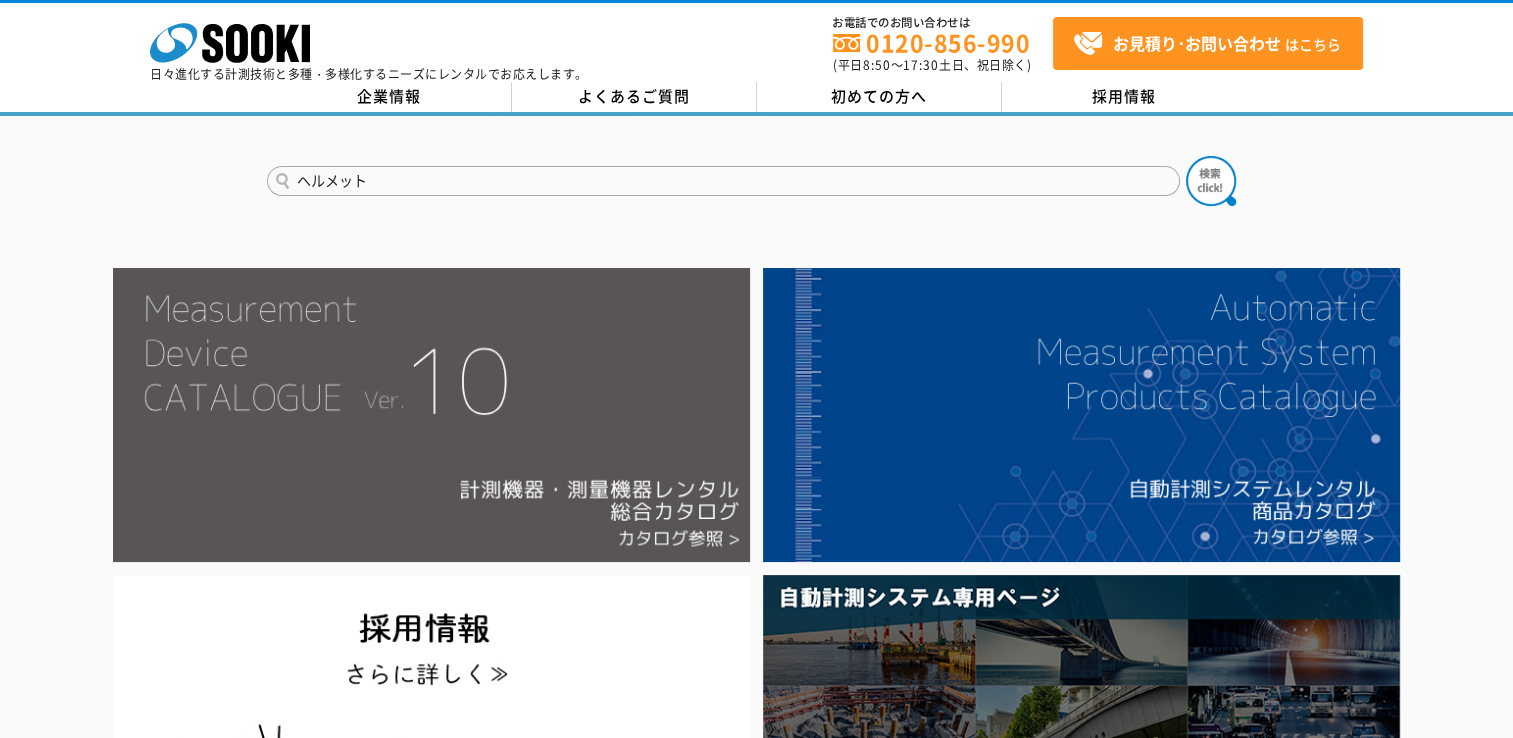 type on "ヘルメット" 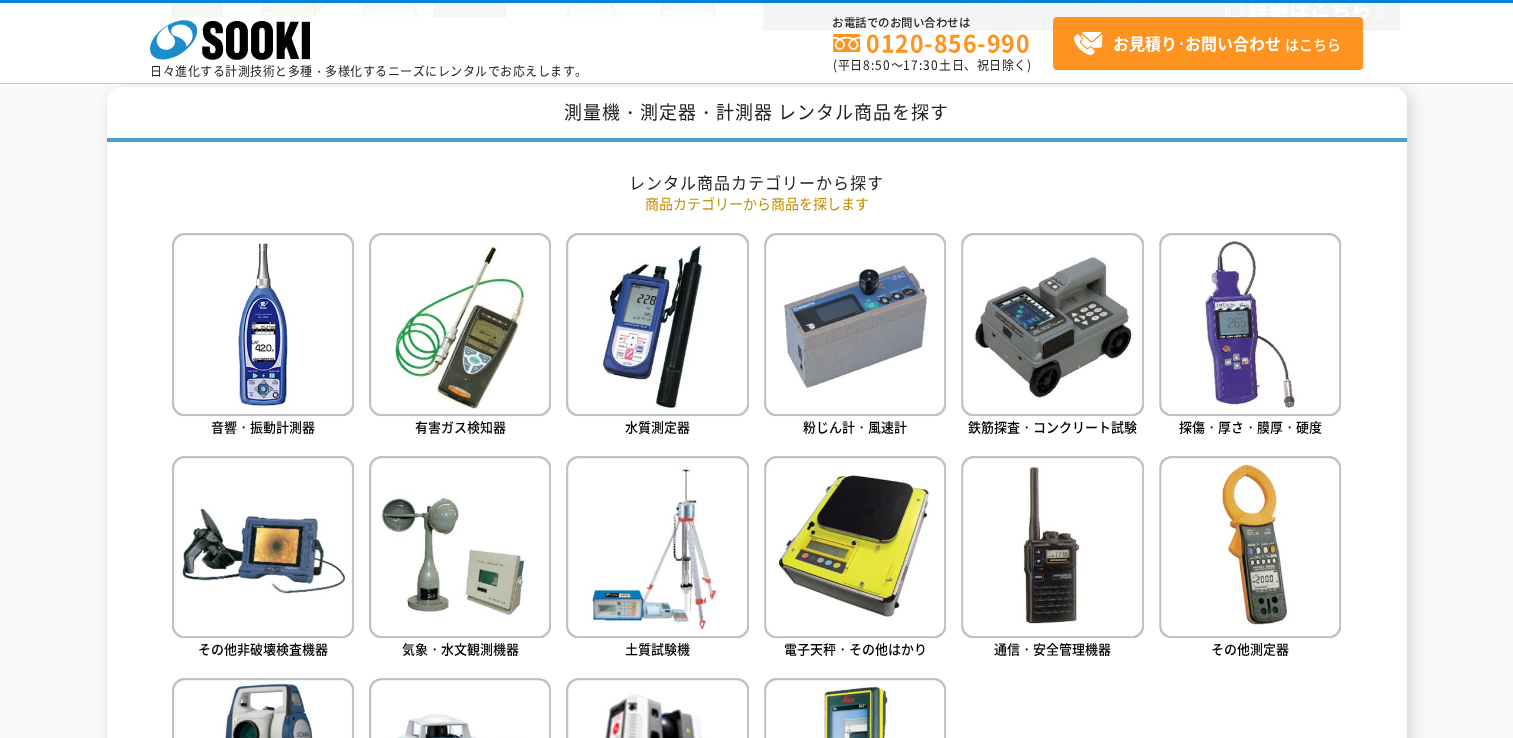 scroll, scrollTop: 1000, scrollLeft: 0, axis: vertical 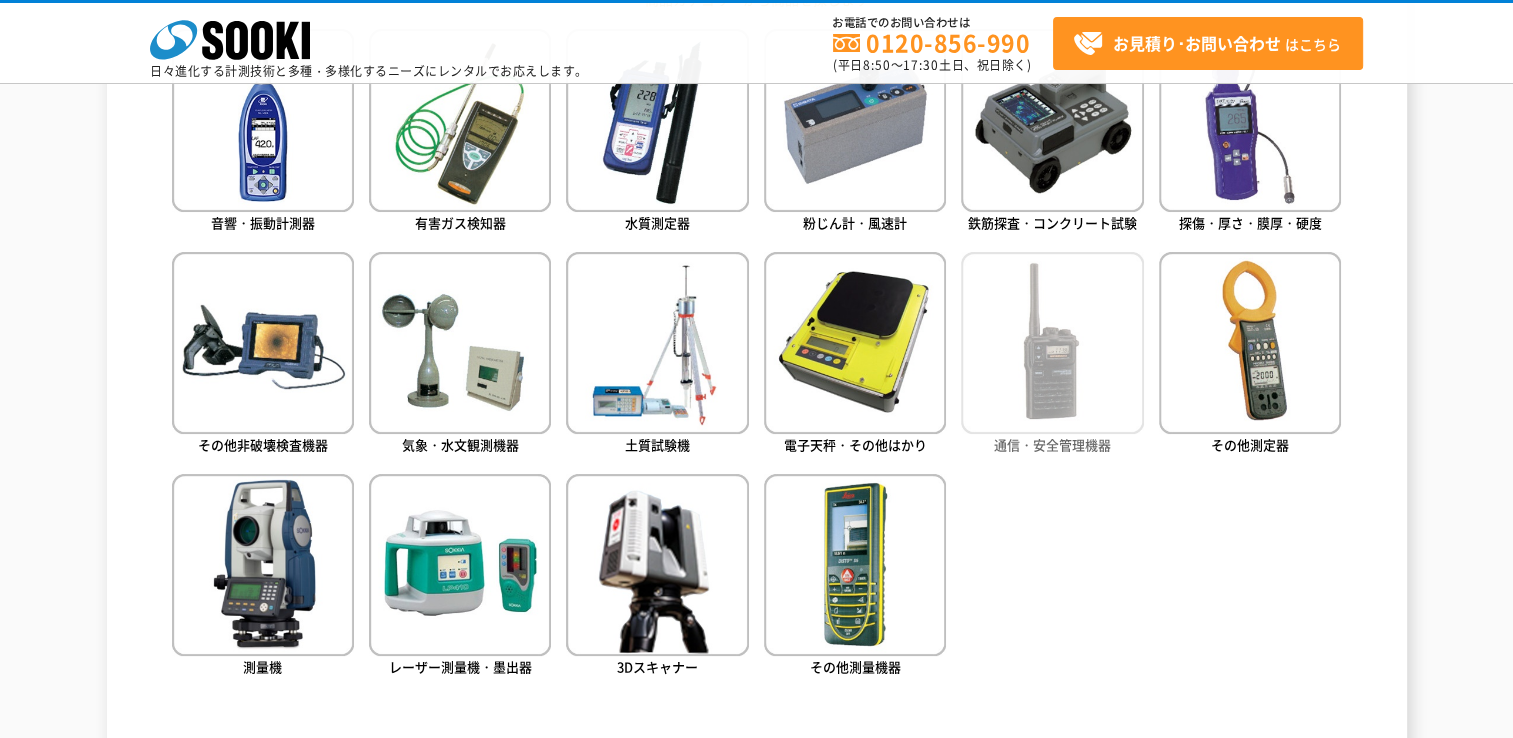 click at bounding box center (1052, 343) 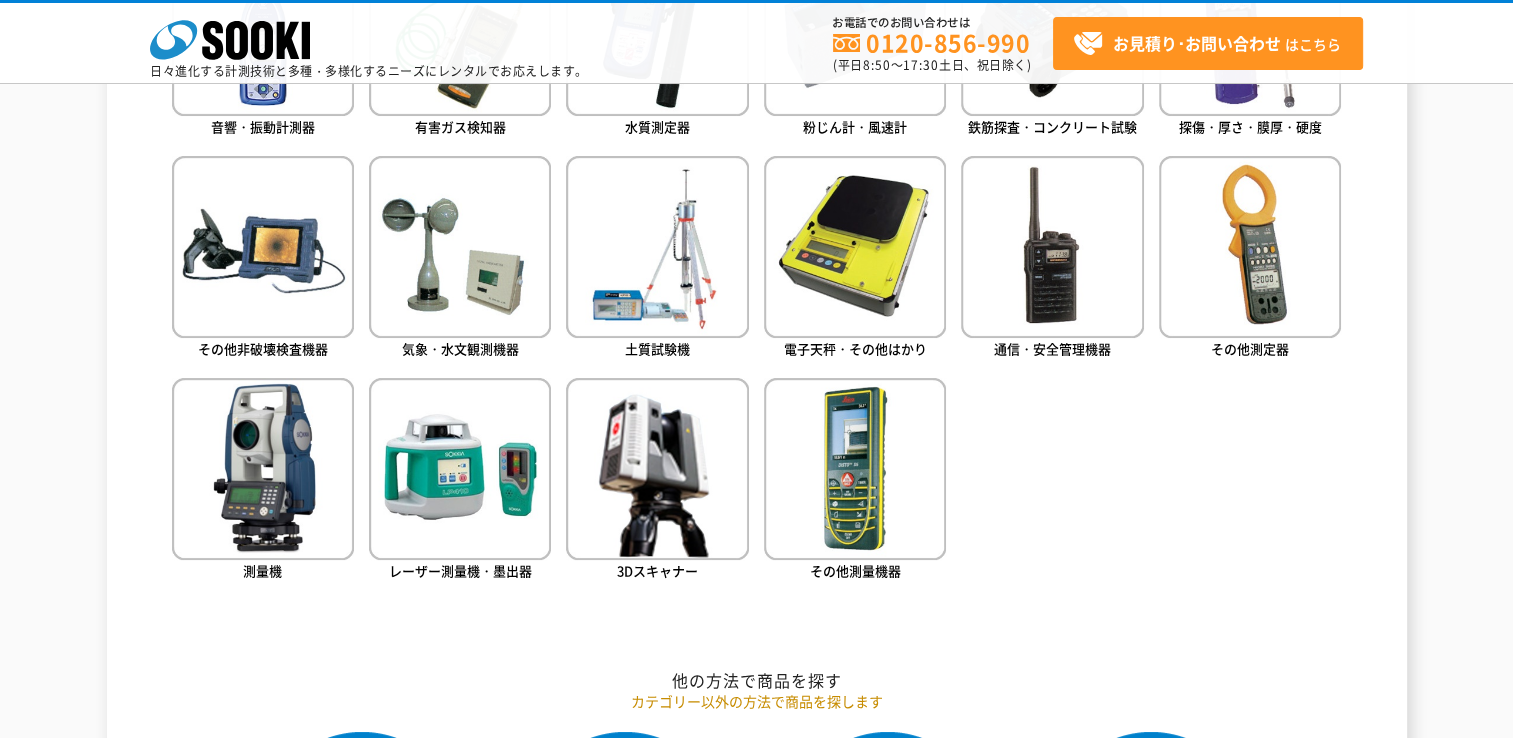 scroll, scrollTop: 1100, scrollLeft: 0, axis: vertical 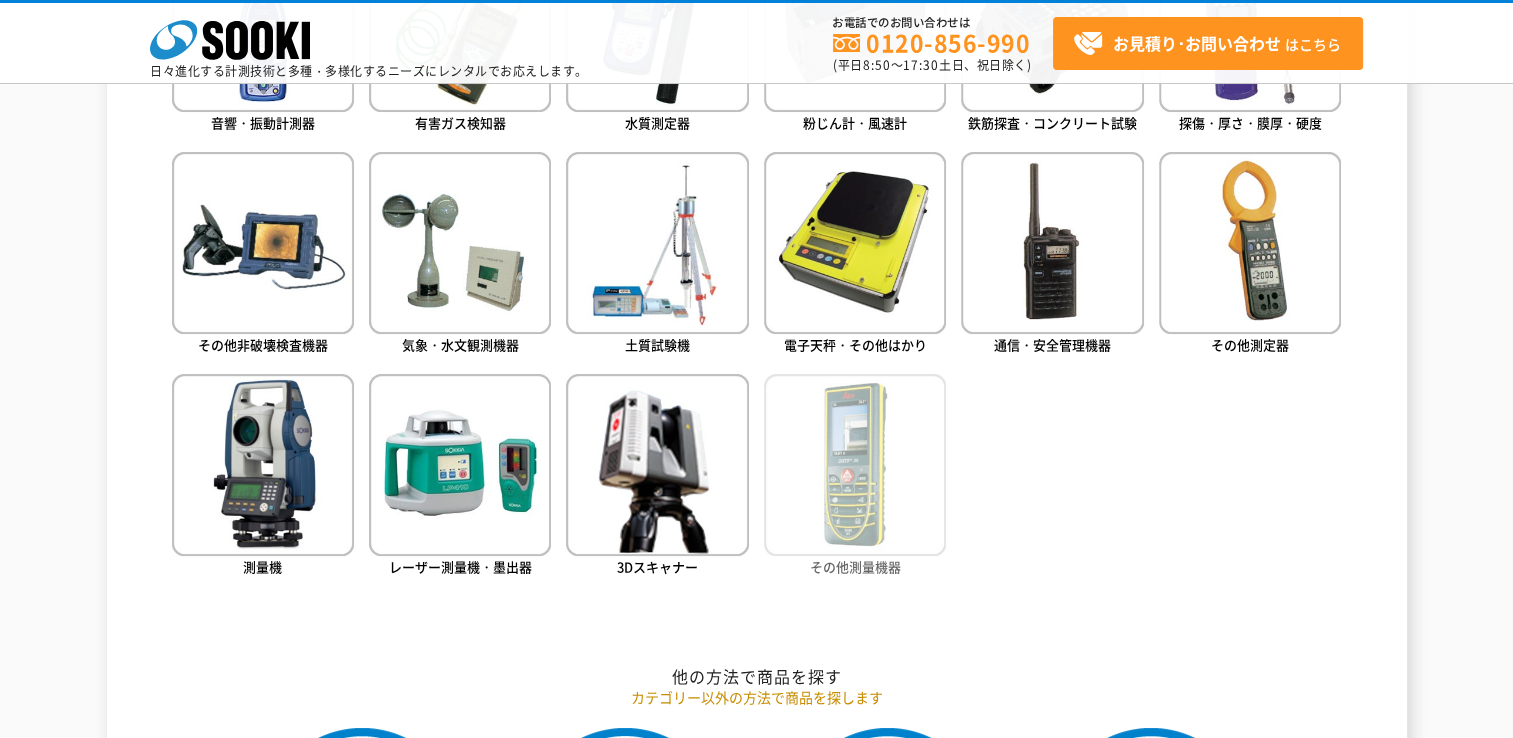 click at bounding box center (855, 465) 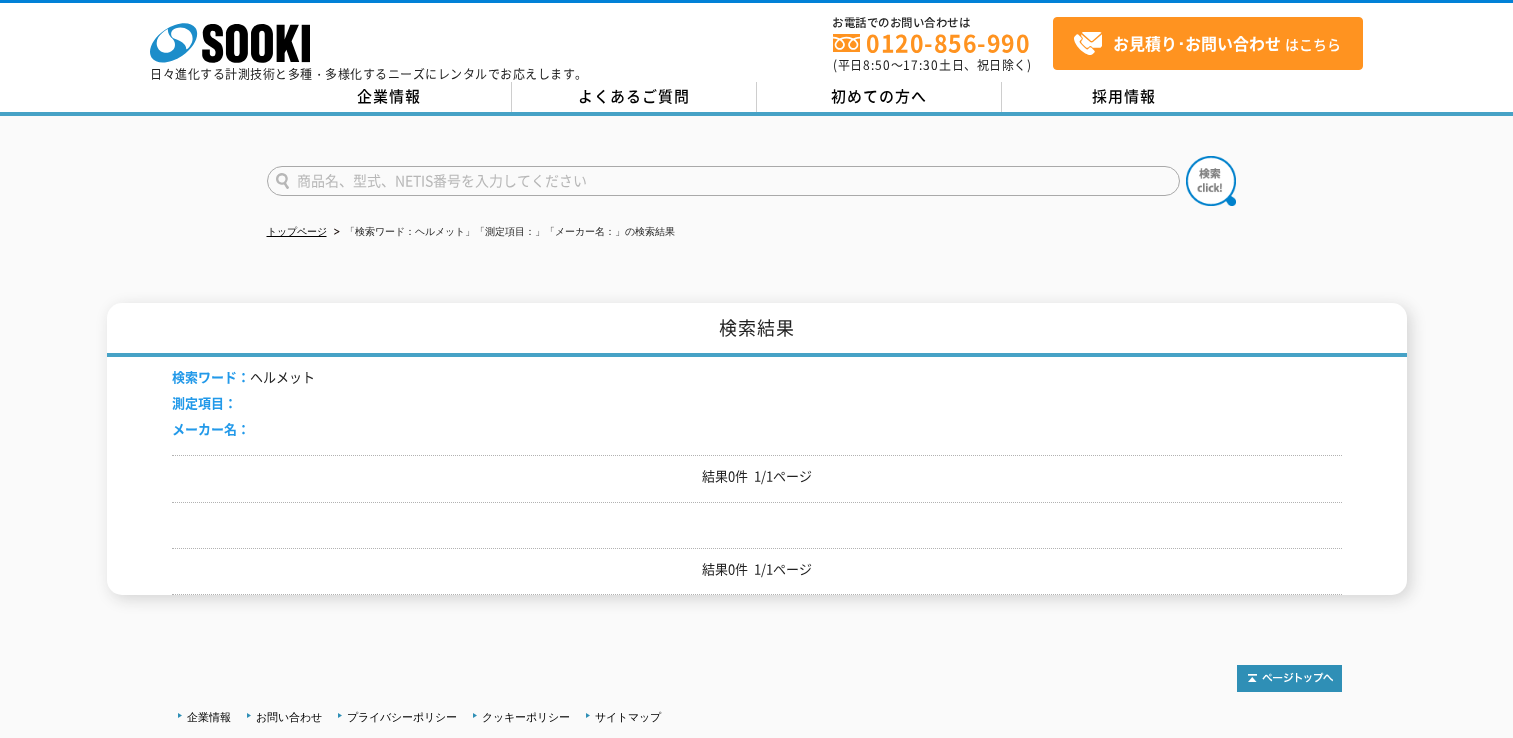 scroll, scrollTop: 0, scrollLeft: 0, axis: both 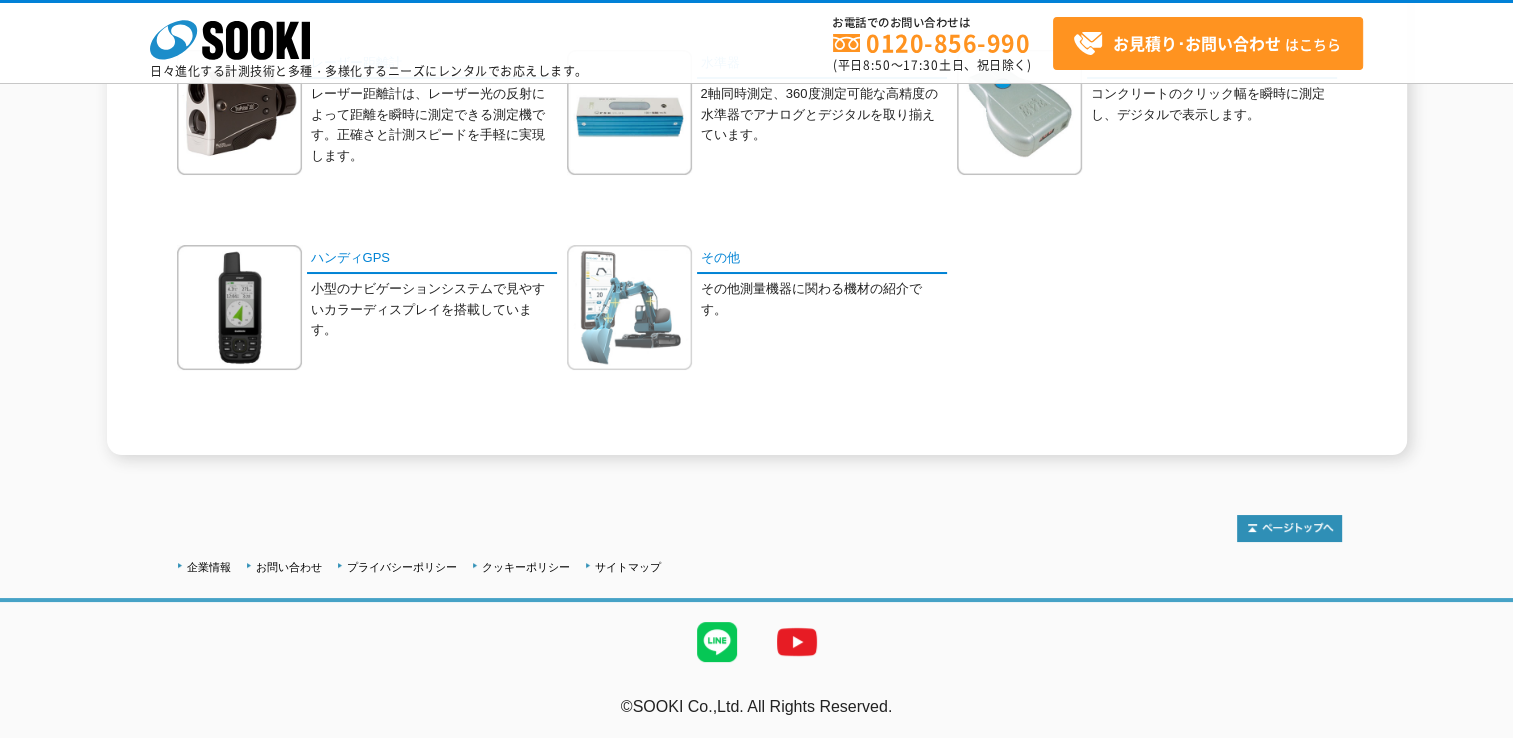 click at bounding box center [629, 307] 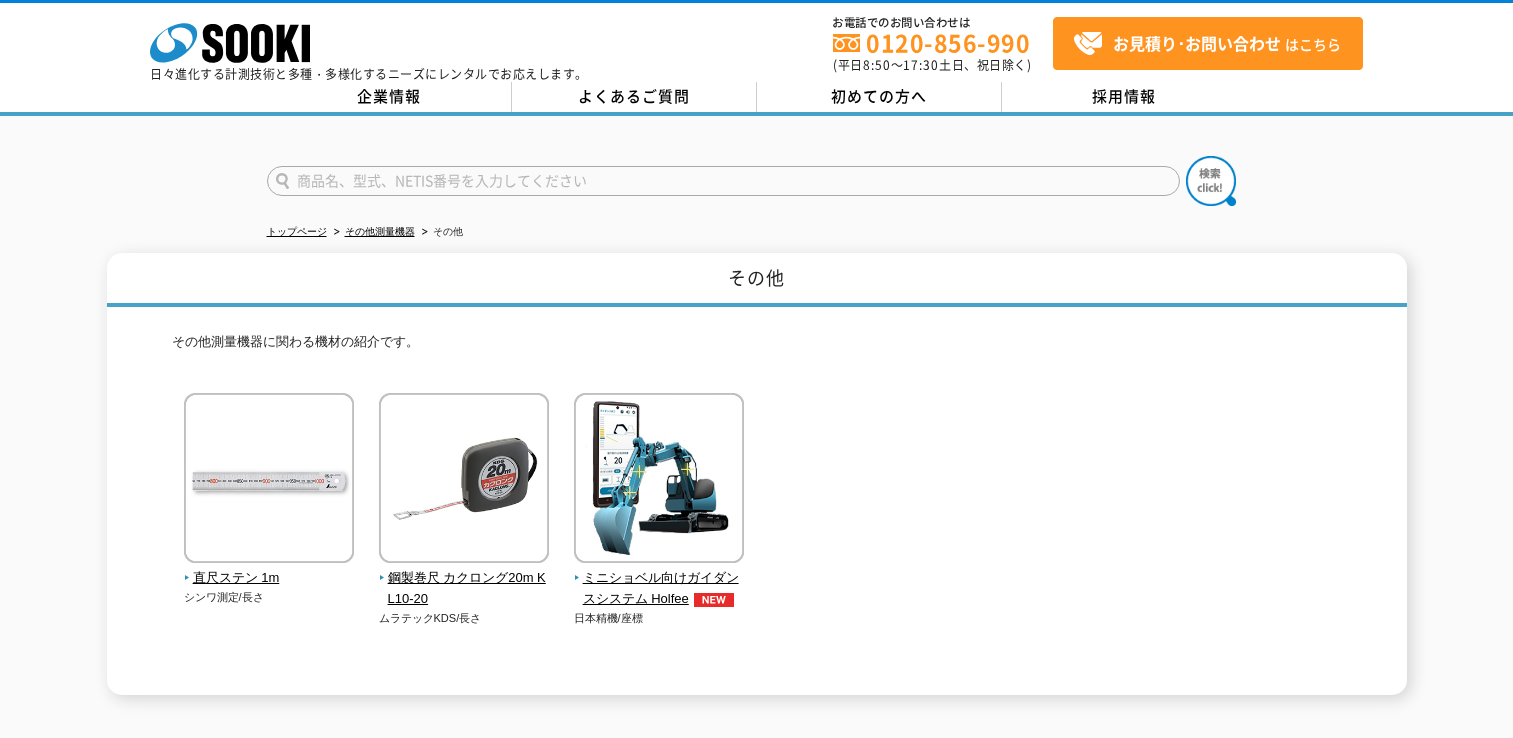 scroll, scrollTop: 0, scrollLeft: 0, axis: both 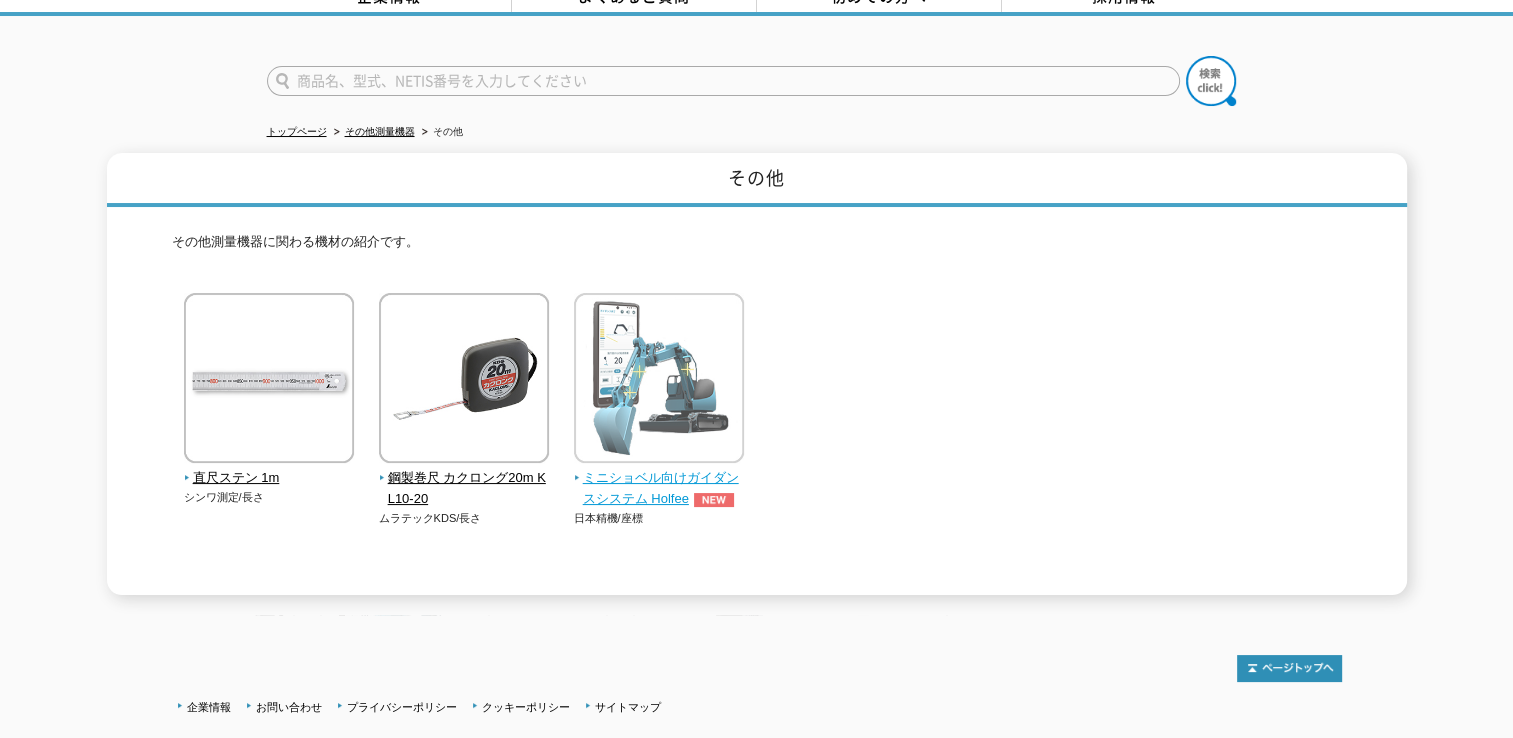 click at bounding box center [659, 380] 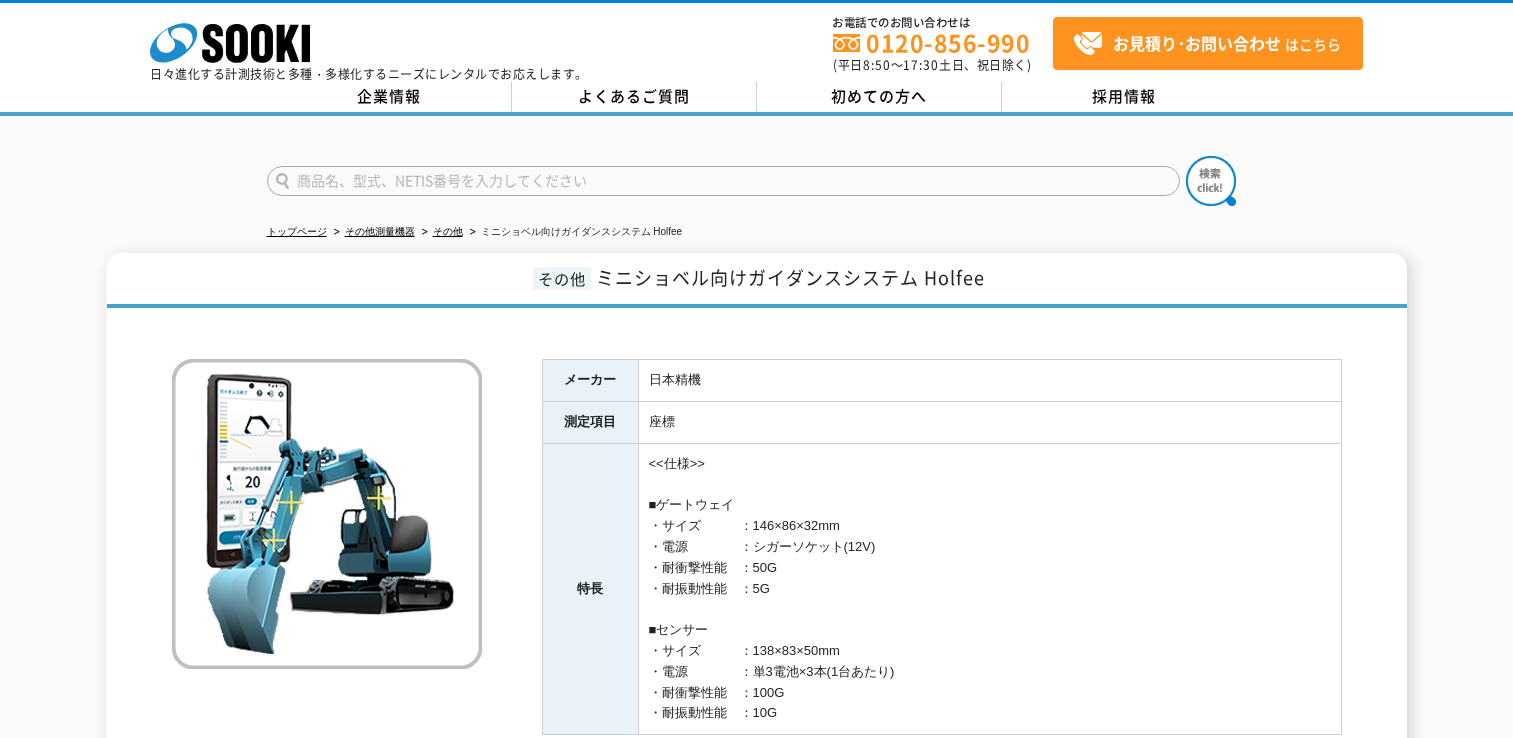 scroll, scrollTop: 0, scrollLeft: 0, axis: both 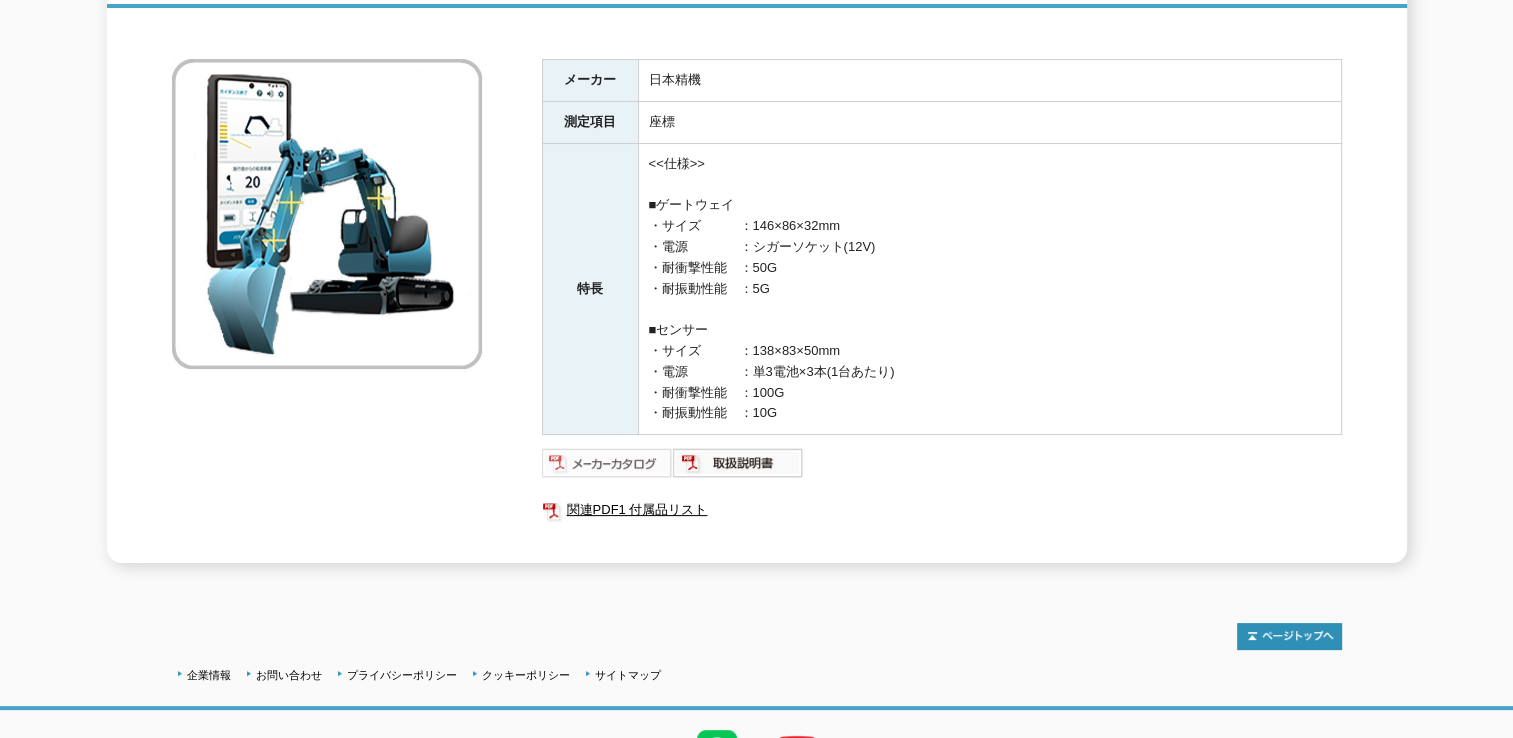 click at bounding box center [607, 463] 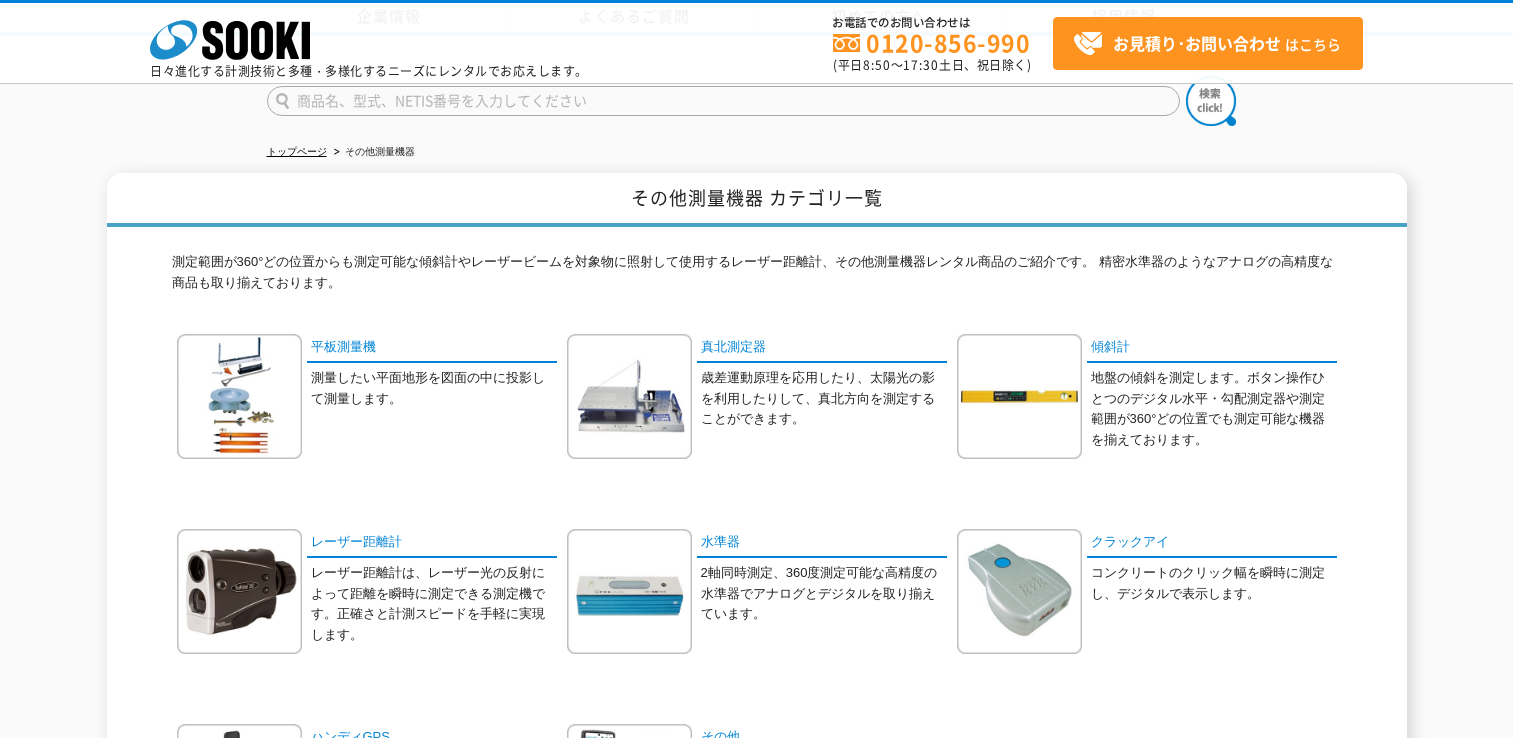 scroll, scrollTop: 480, scrollLeft: 0, axis: vertical 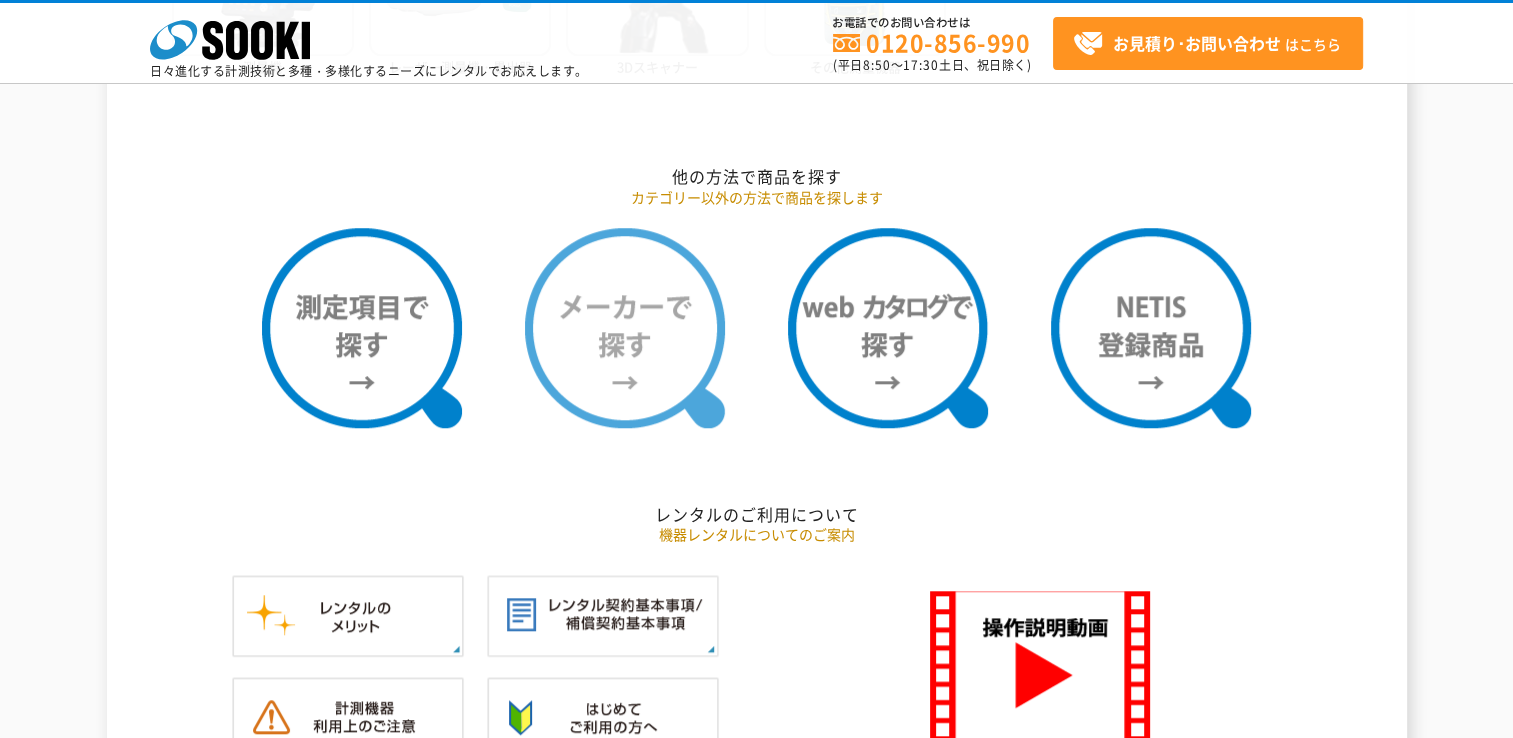 click at bounding box center [625, 328] 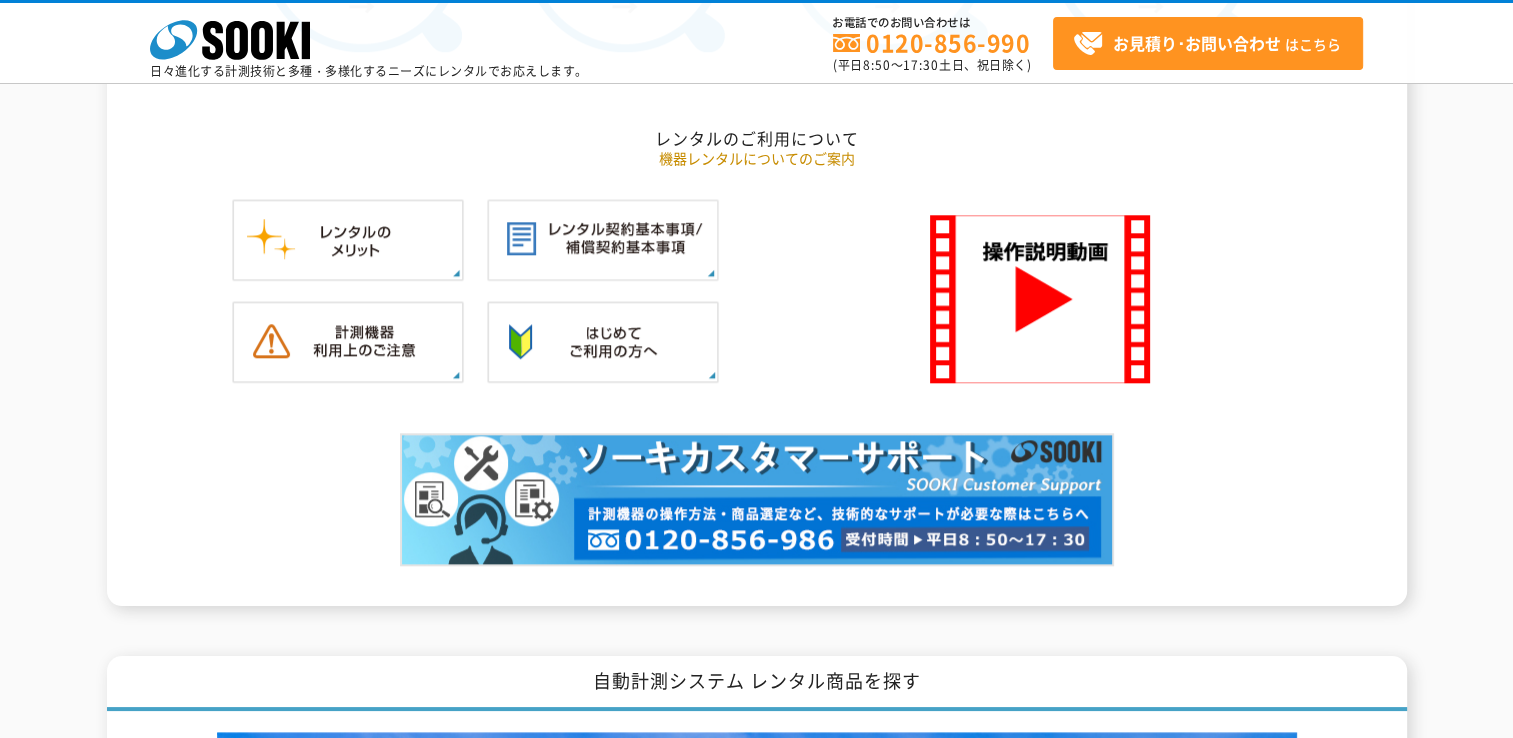 scroll, scrollTop: 1700, scrollLeft: 0, axis: vertical 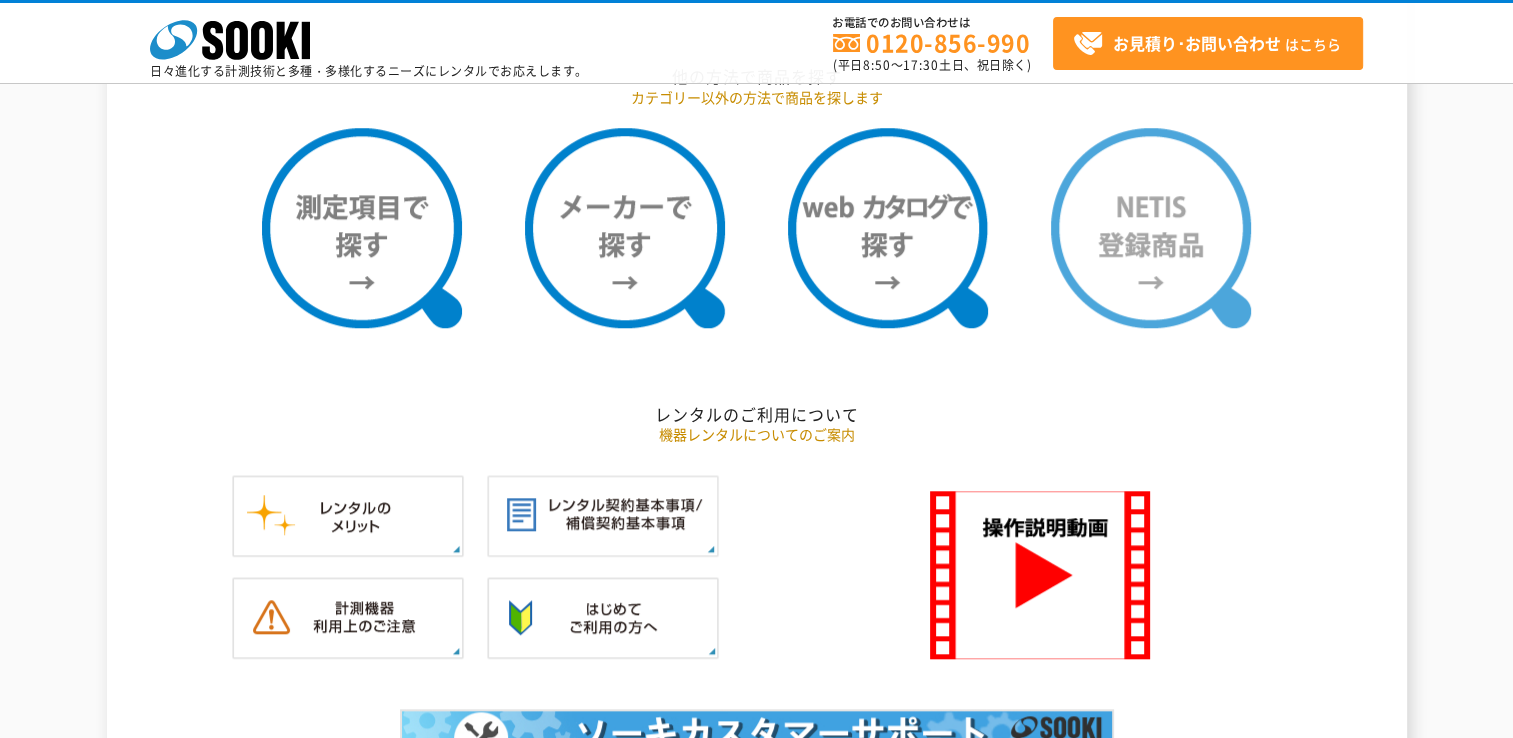 click at bounding box center [1151, 228] 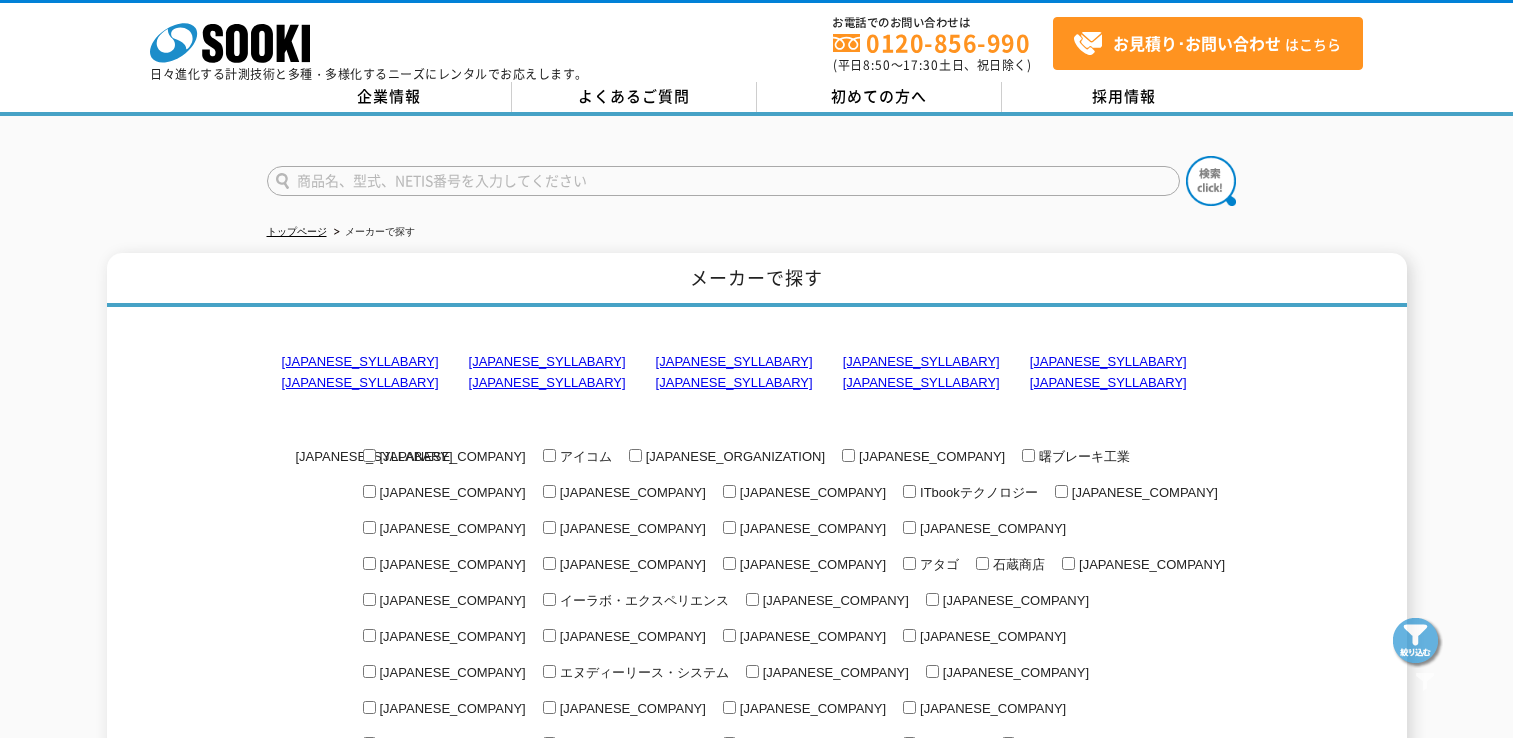 scroll, scrollTop: 0, scrollLeft: 0, axis: both 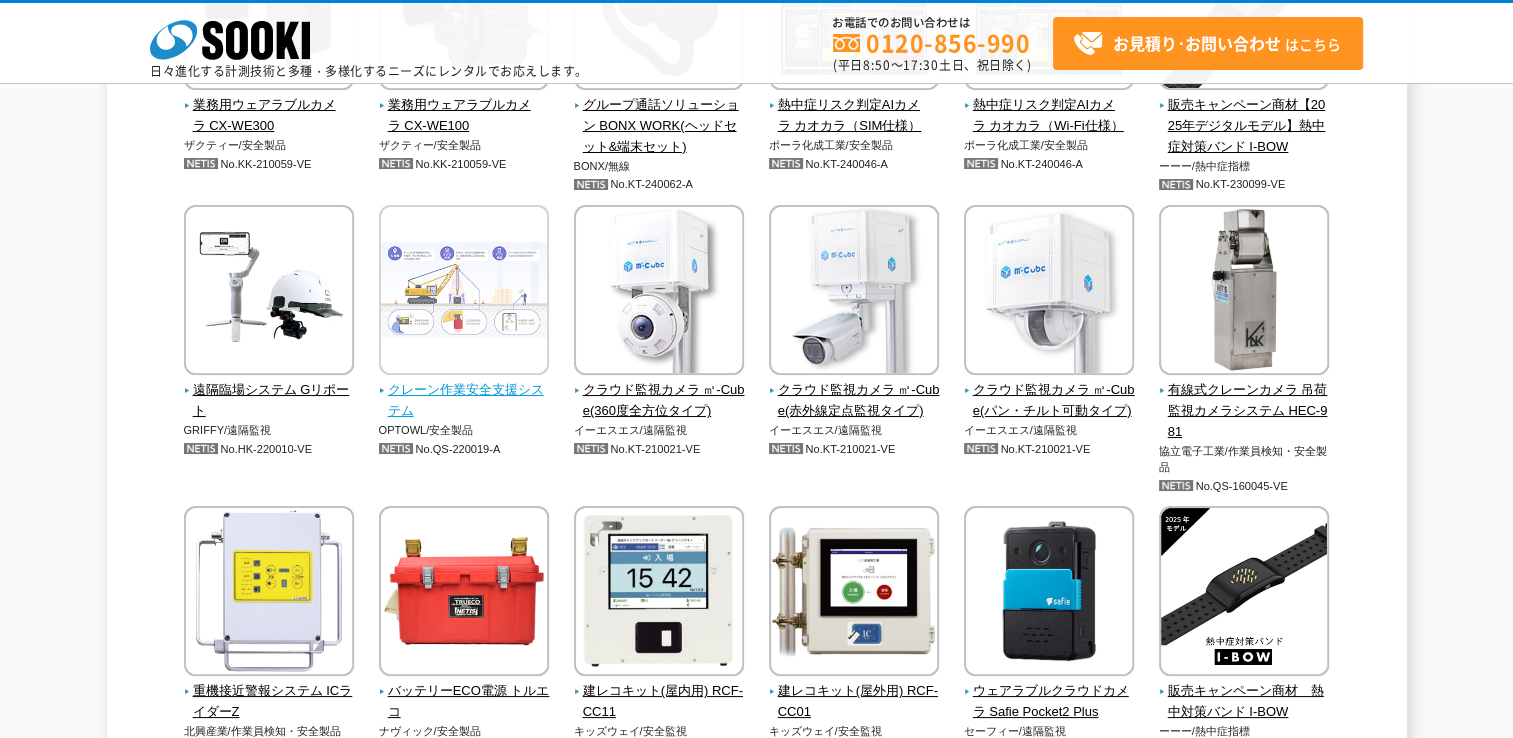 click on "クレーン作業安全支援システム" at bounding box center [464, 401] 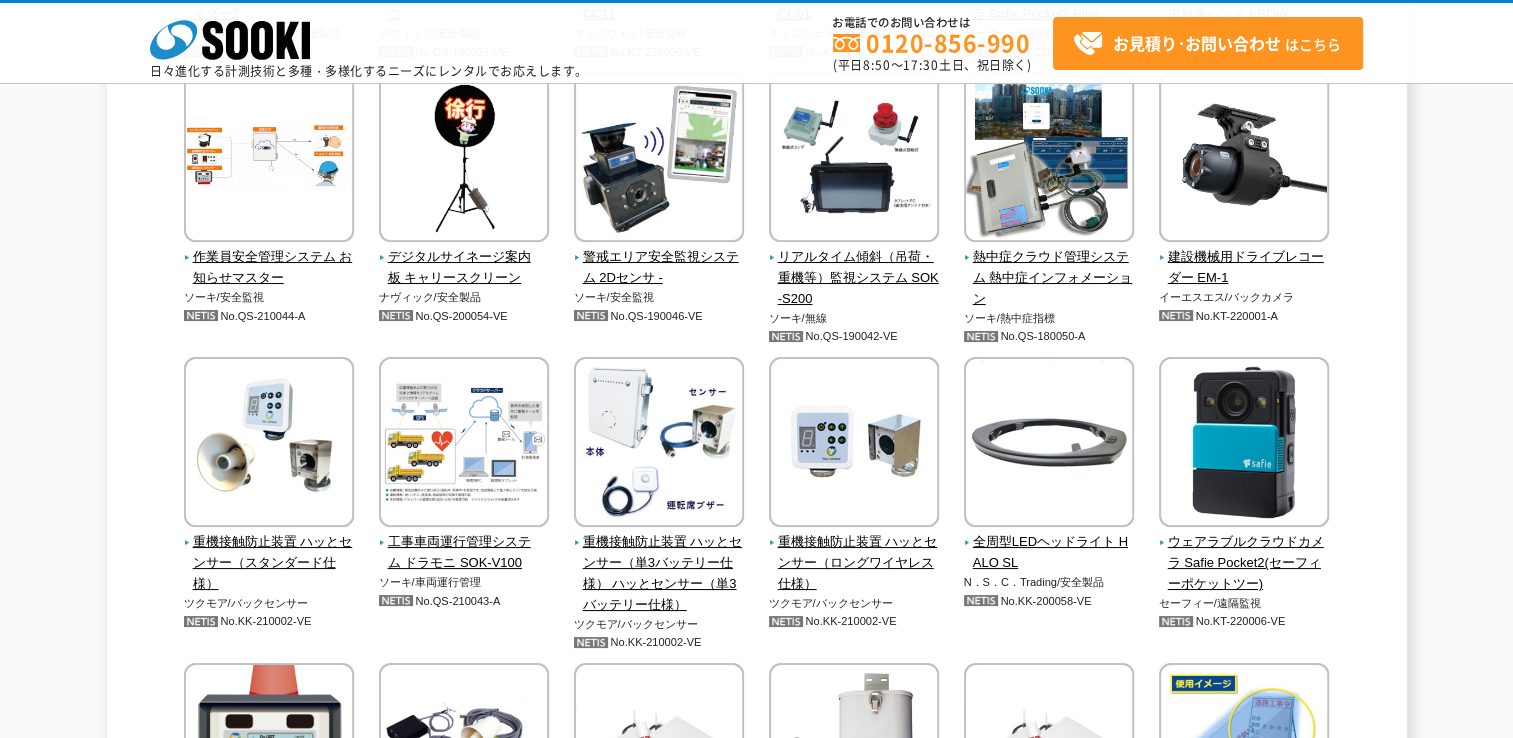 scroll, scrollTop: 4300, scrollLeft: 0, axis: vertical 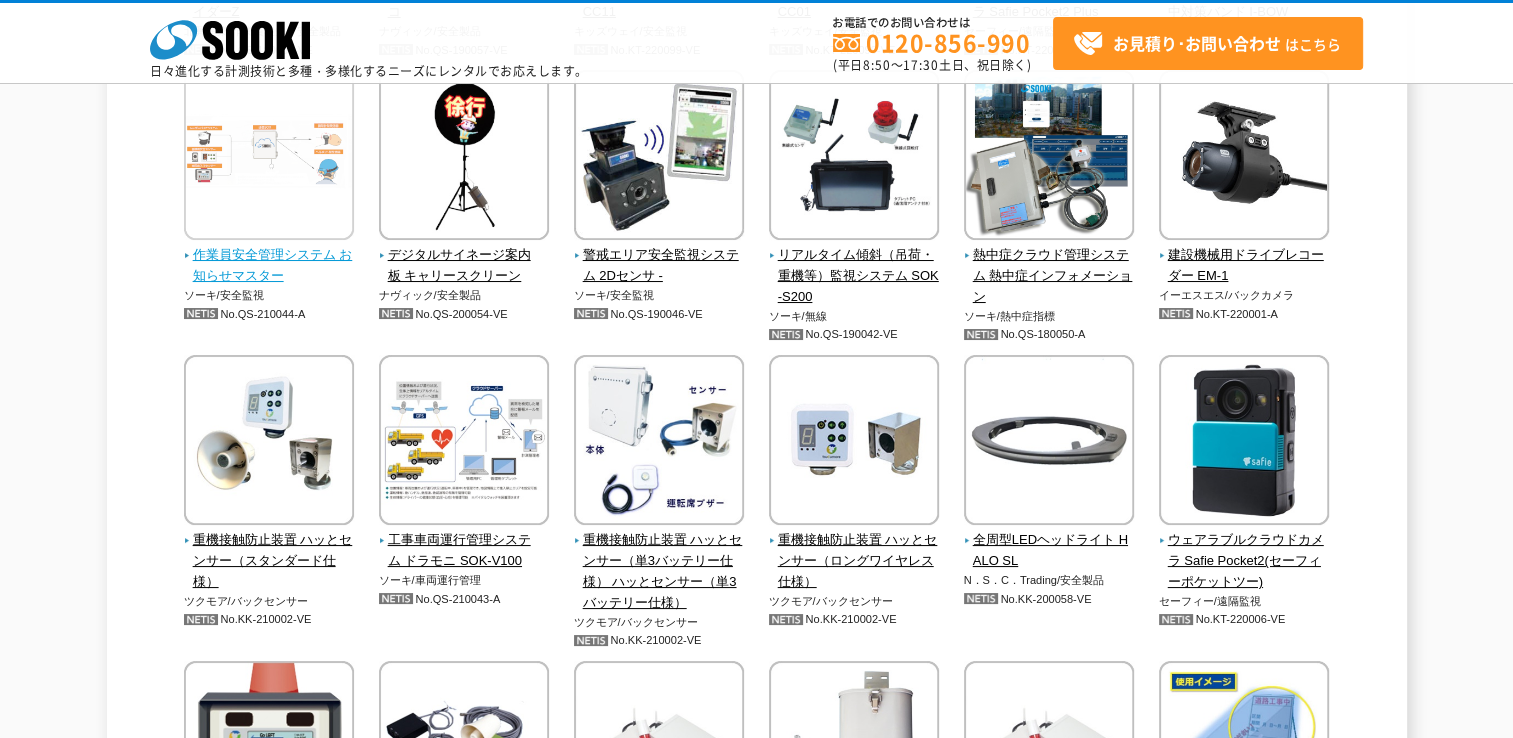click on "作業員安全管理システム お知らせマスター" at bounding box center (269, 266) 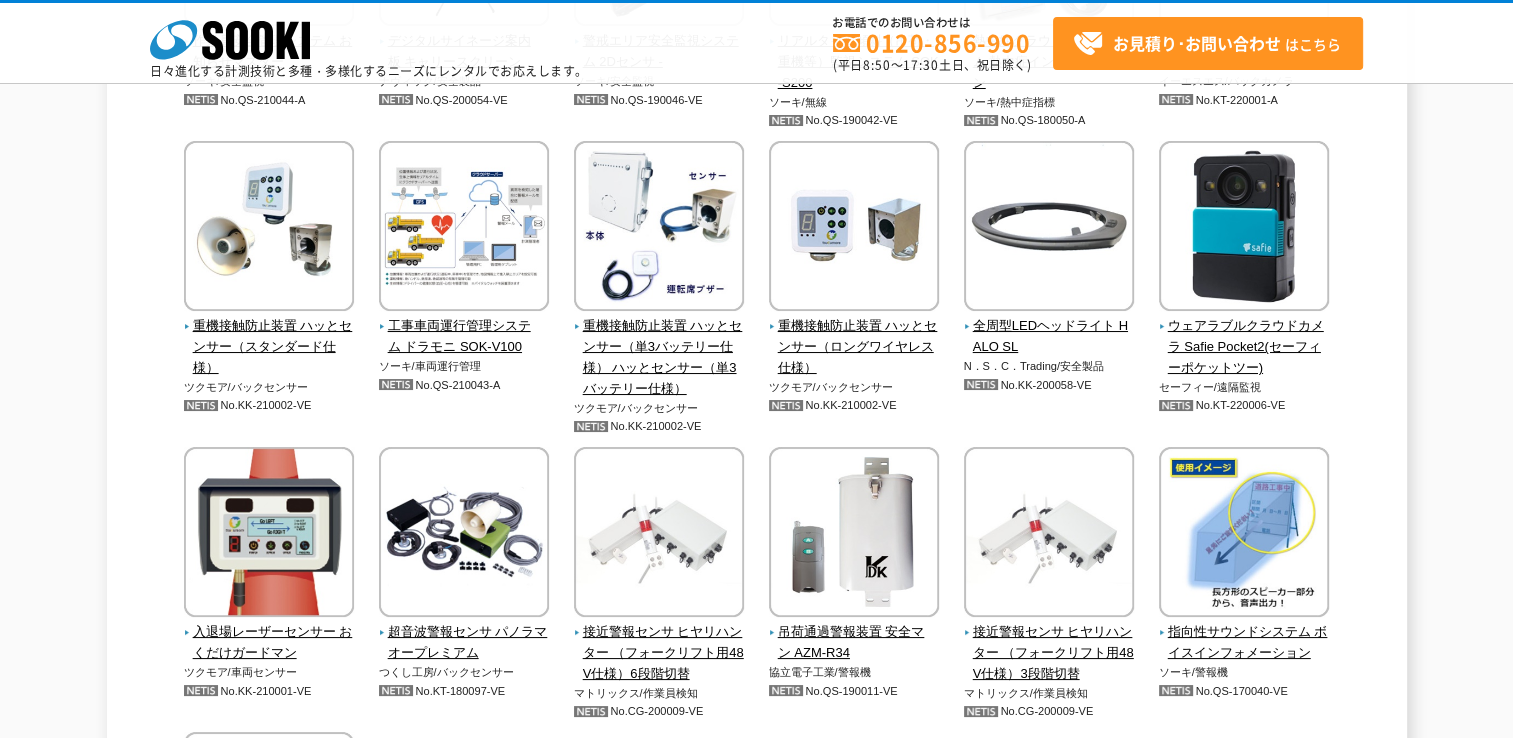 scroll, scrollTop: 4600, scrollLeft: 0, axis: vertical 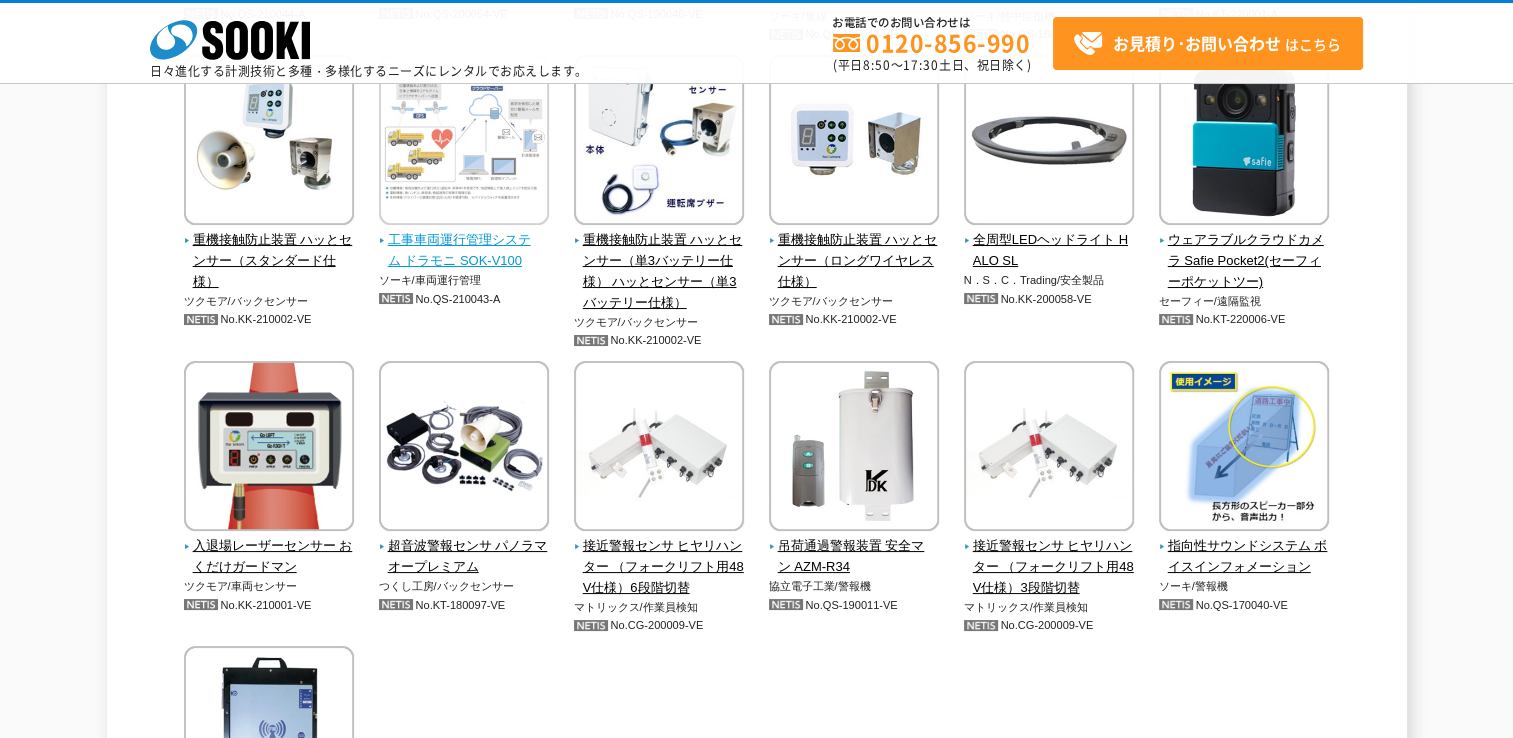 click on "工事車両運行管理システム ドラモニ SOK-V100" at bounding box center (464, 251) 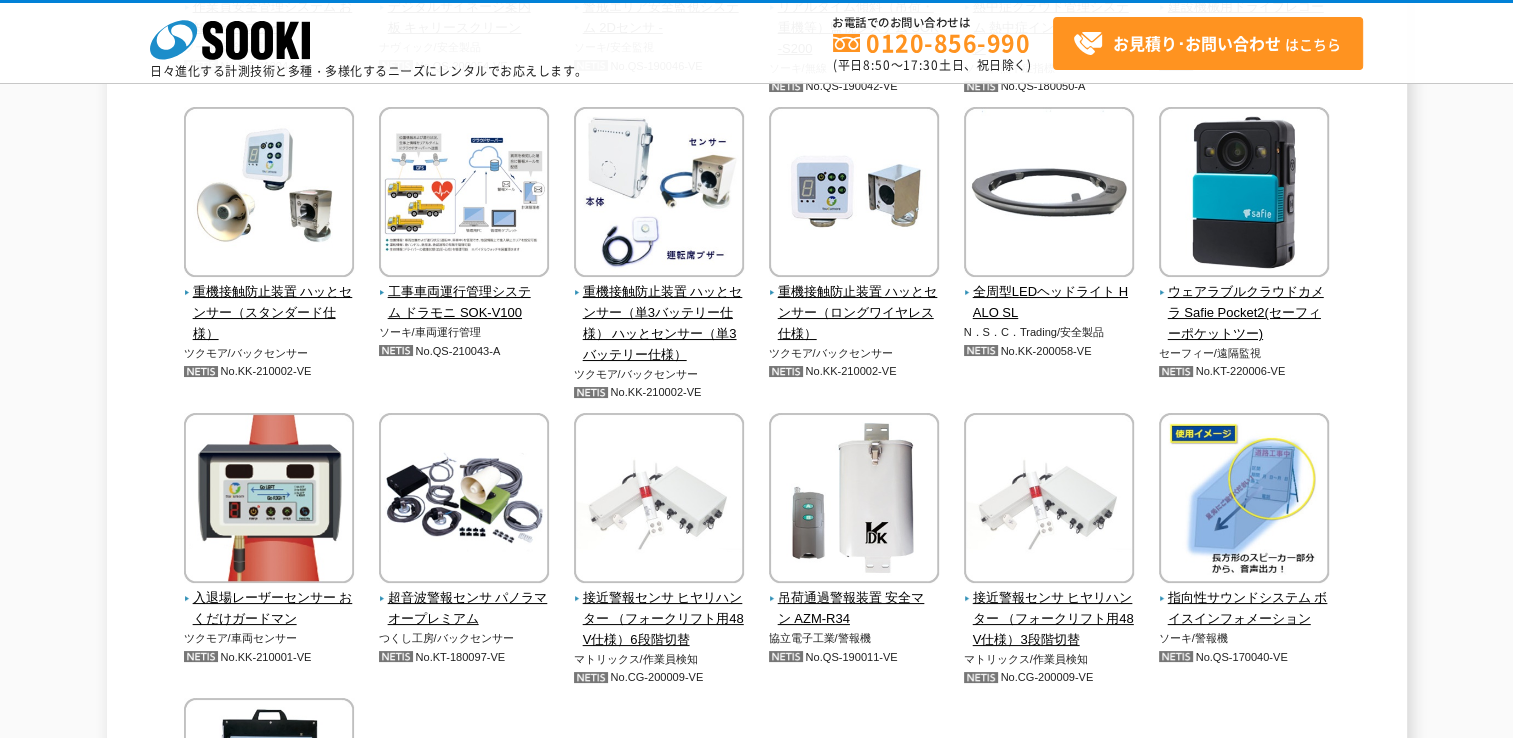 scroll, scrollTop: 4500, scrollLeft: 0, axis: vertical 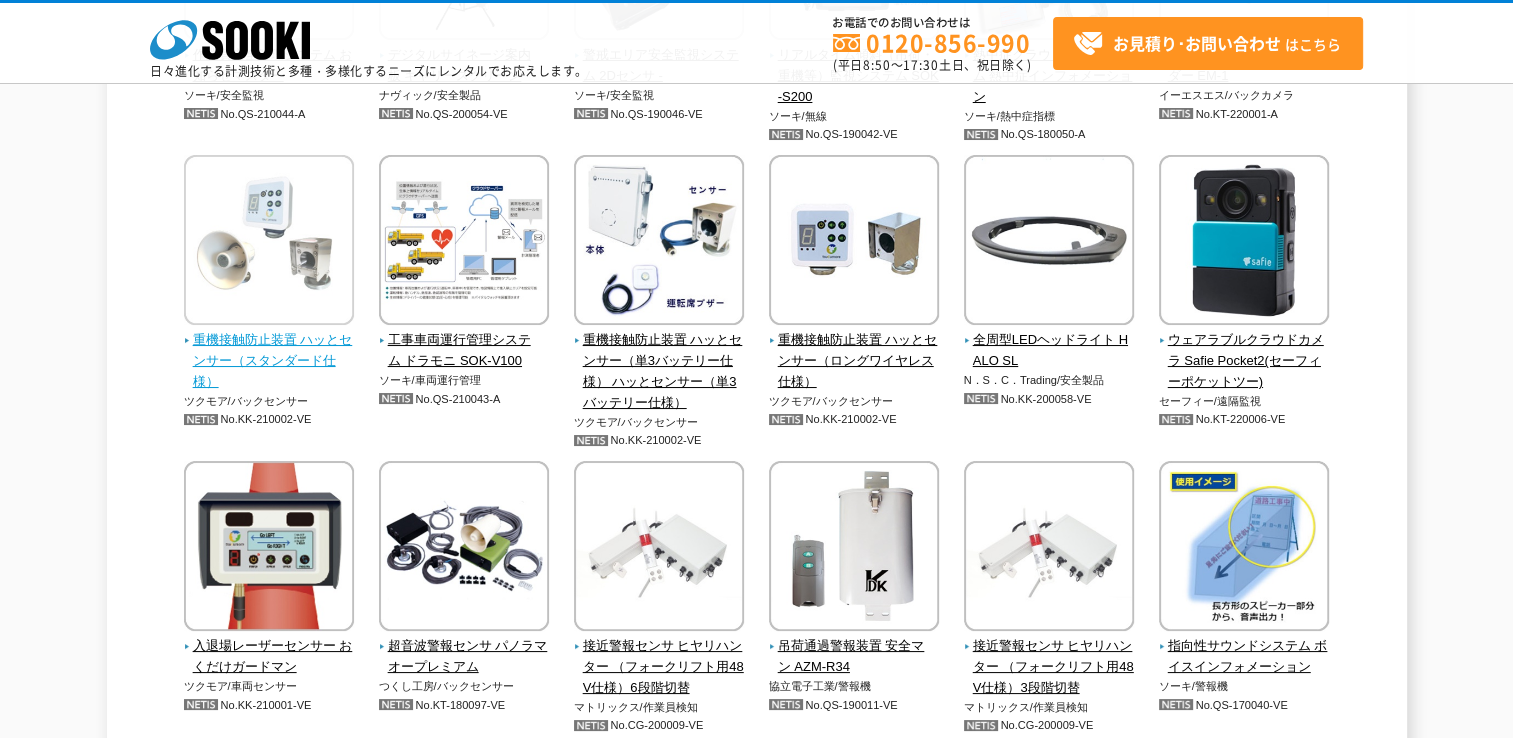 click on "重機接触防止装置 ハッとセンサー（スタンダード仕様）" at bounding box center (269, 361) 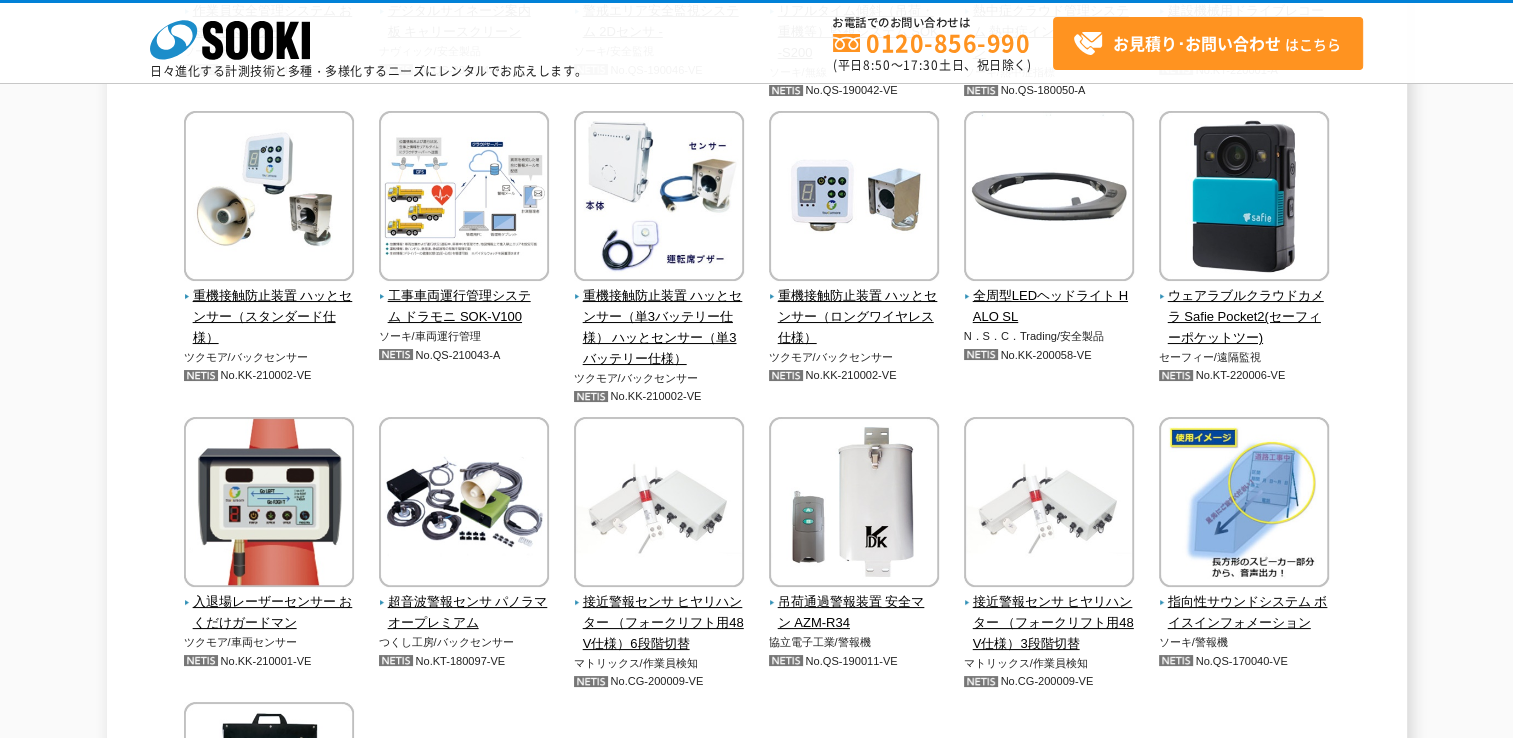 scroll, scrollTop: 4500, scrollLeft: 0, axis: vertical 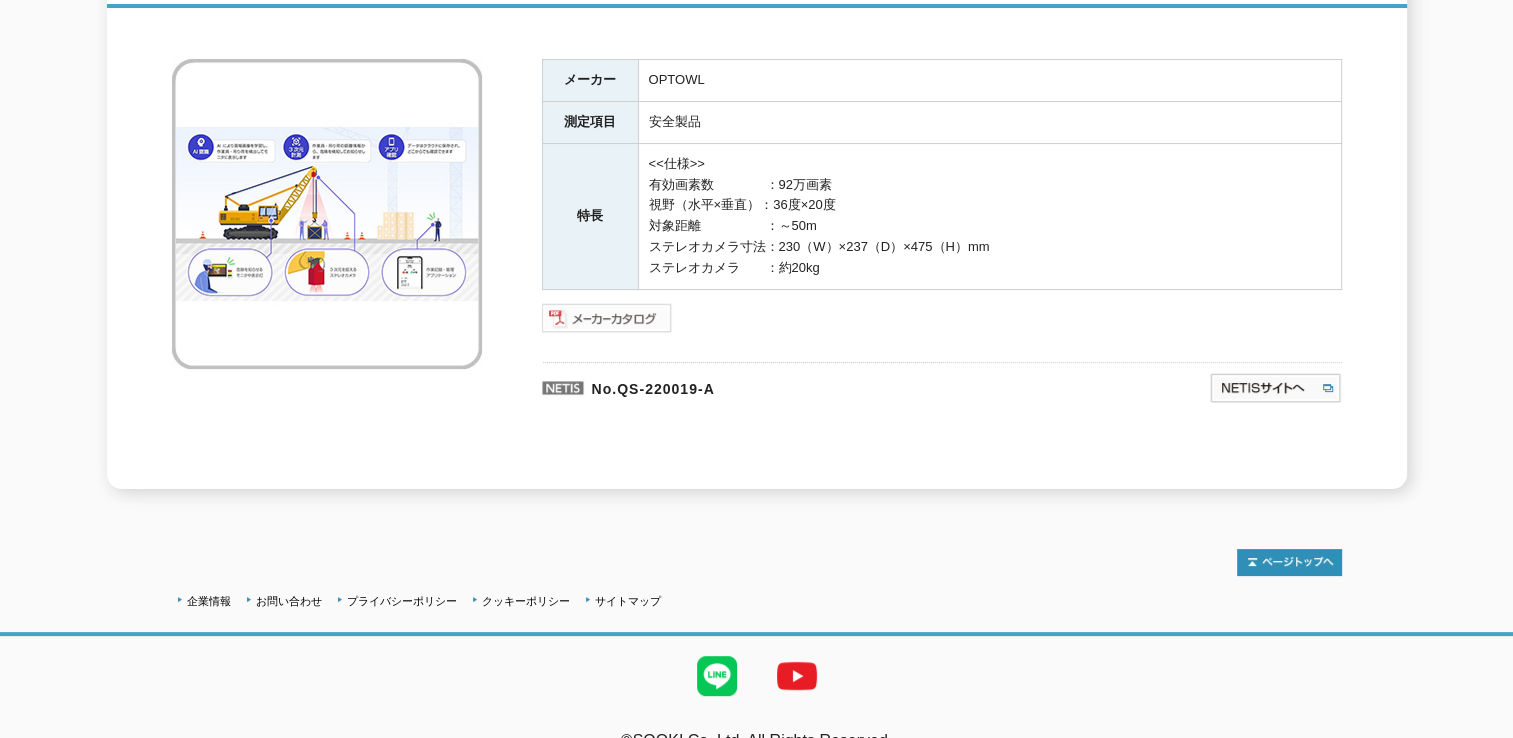 click at bounding box center (607, 318) 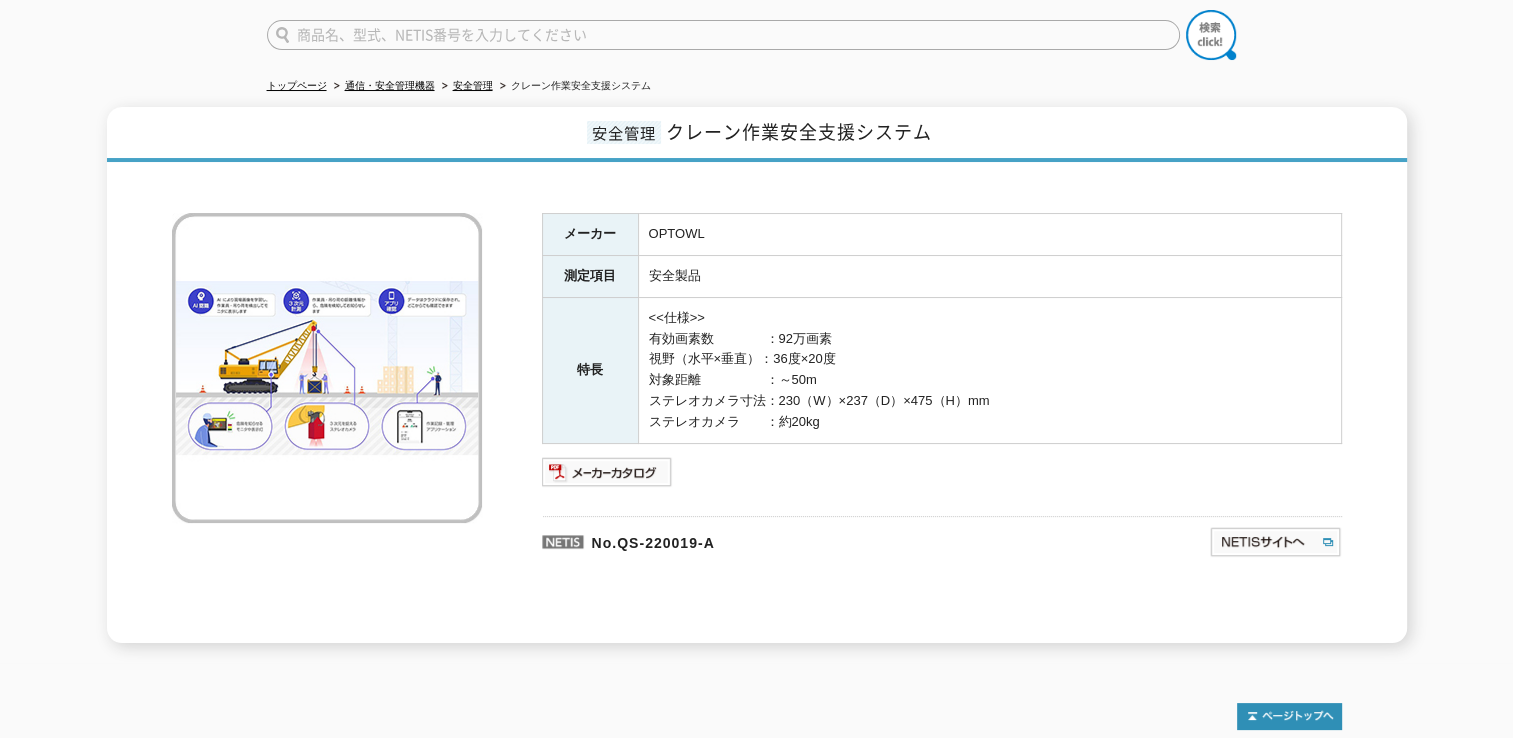 scroll, scrollTop: 0, scrollLeft: 0, axis: both 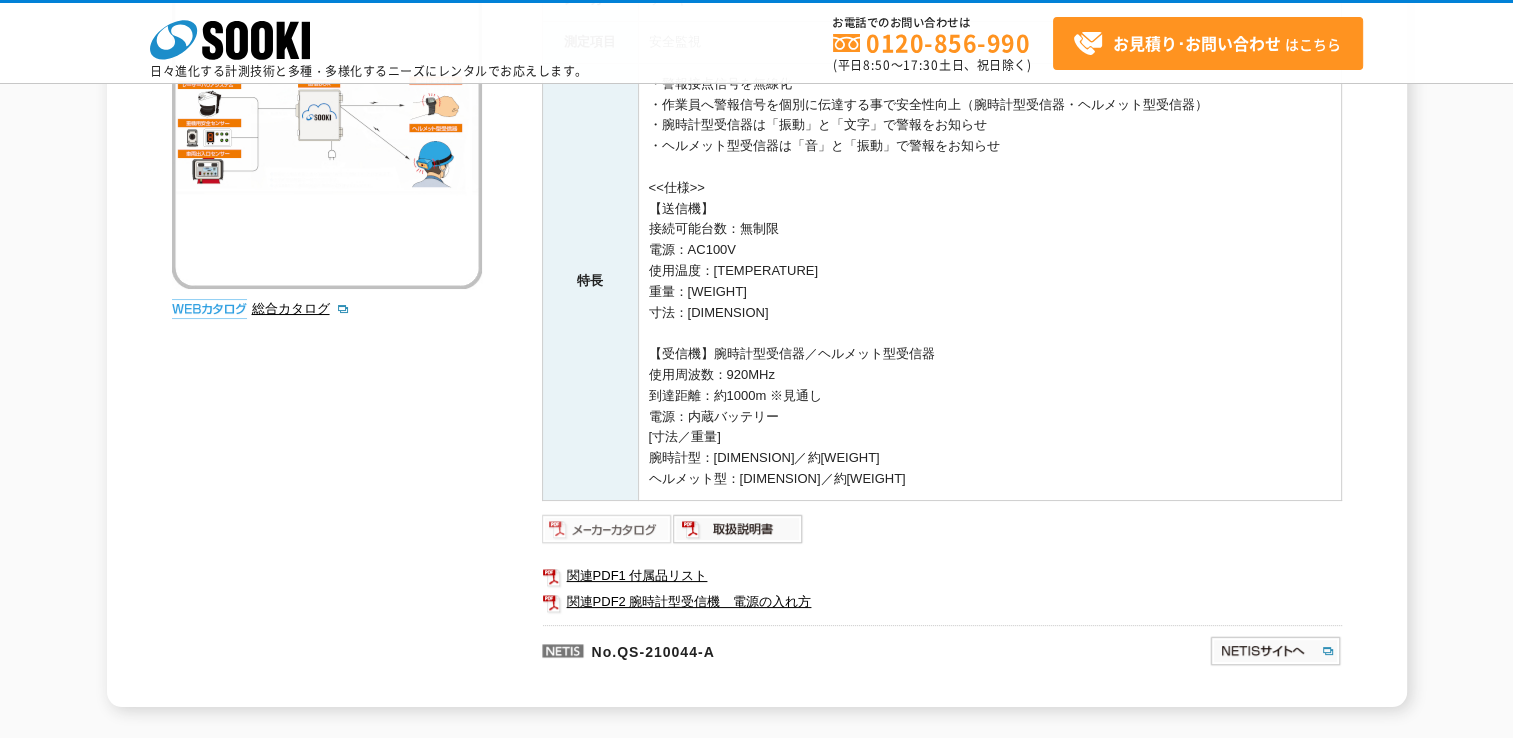 click at bounding box center (607, 529) 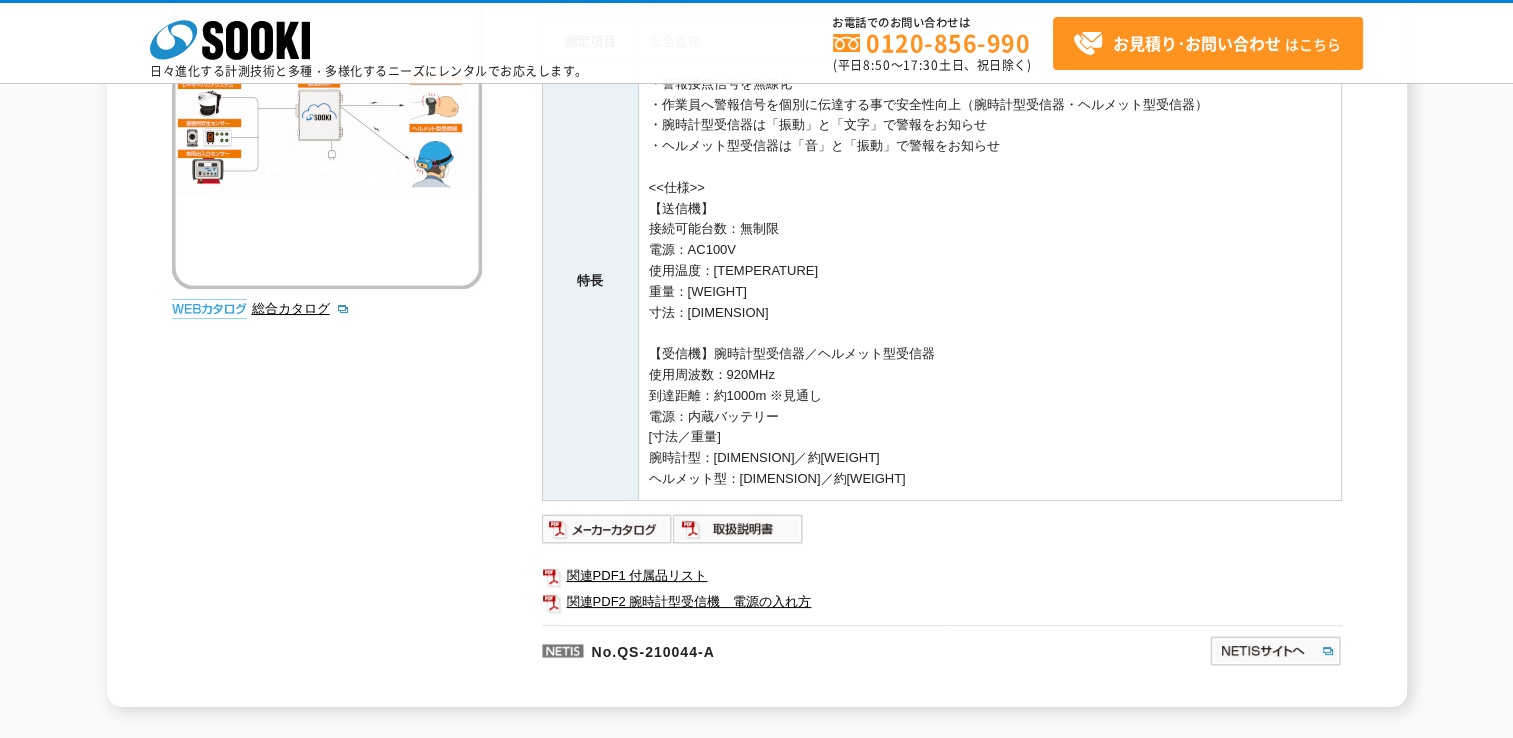 scroll, scrollTop: 0, scrollLeft: 0, axis: both 